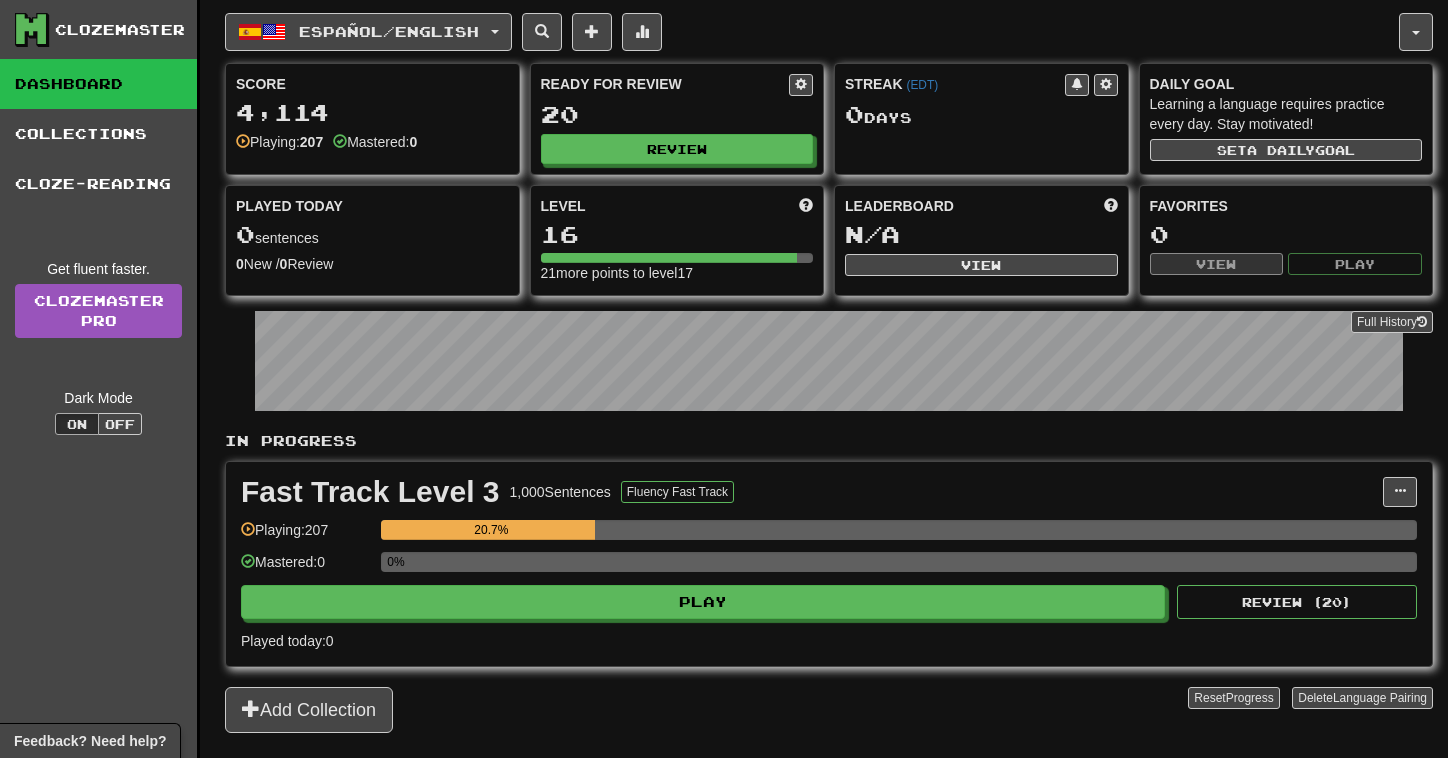 scroll, scrollTop: 0, scrollLeft: 0, axis: both 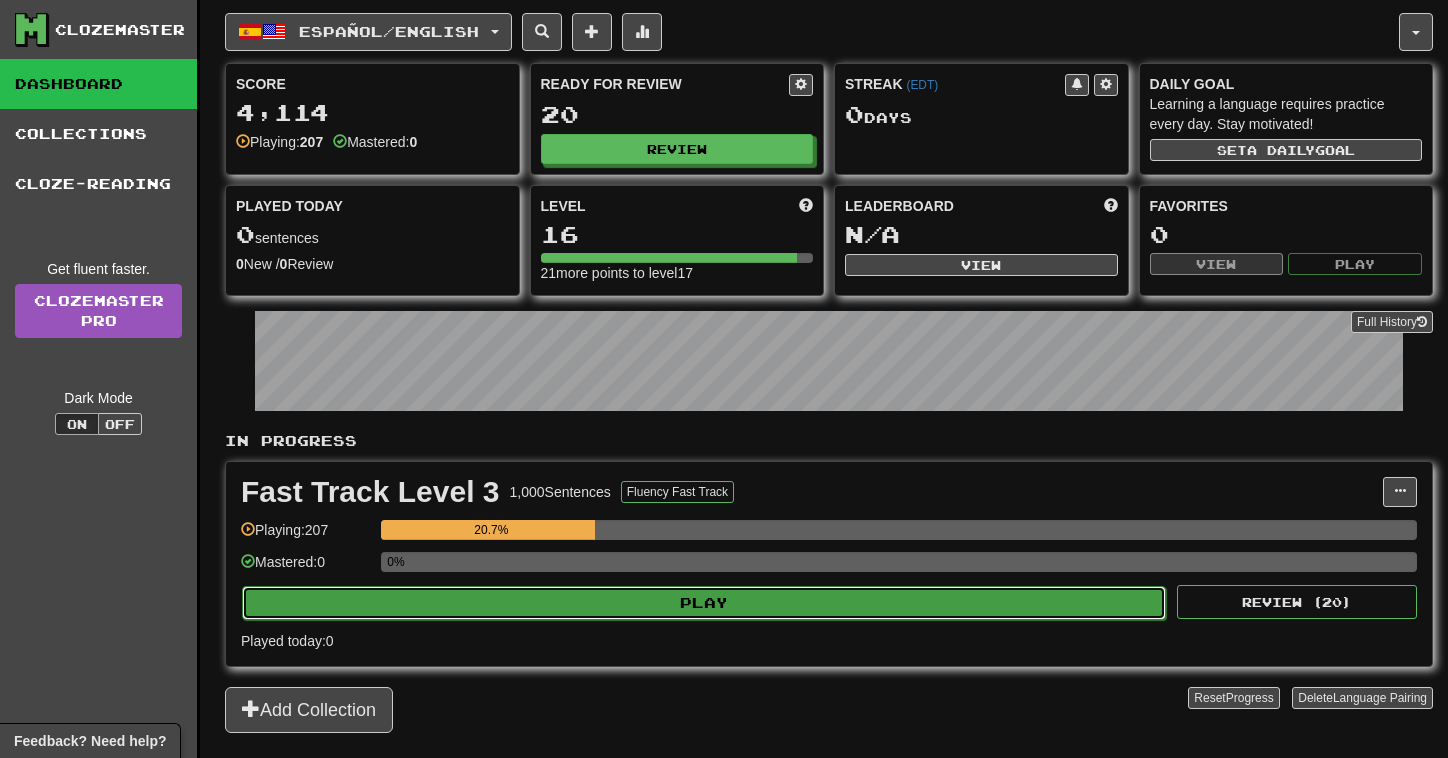 click on "Play" at bounding box center [704, 603] 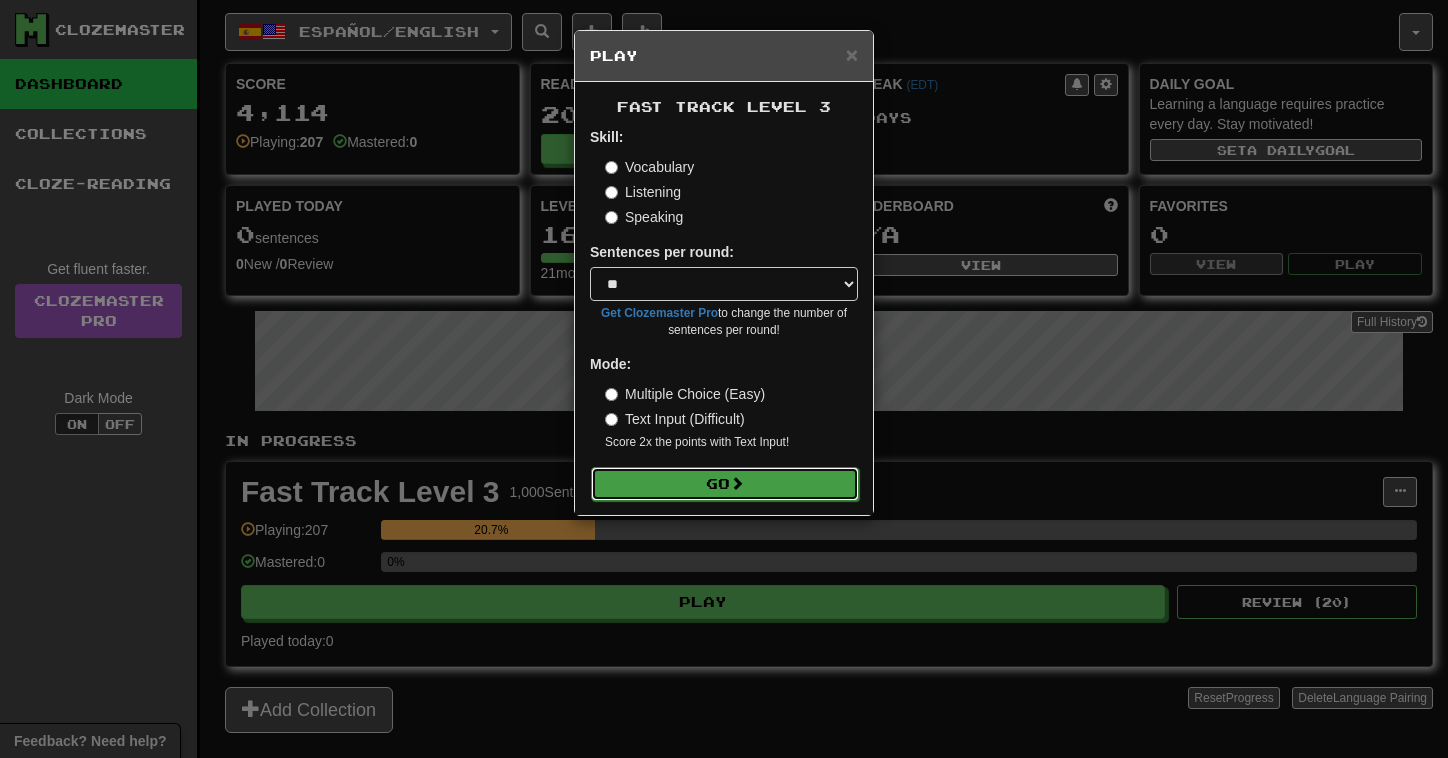 click on "Go" at bounding box center [725, 484] 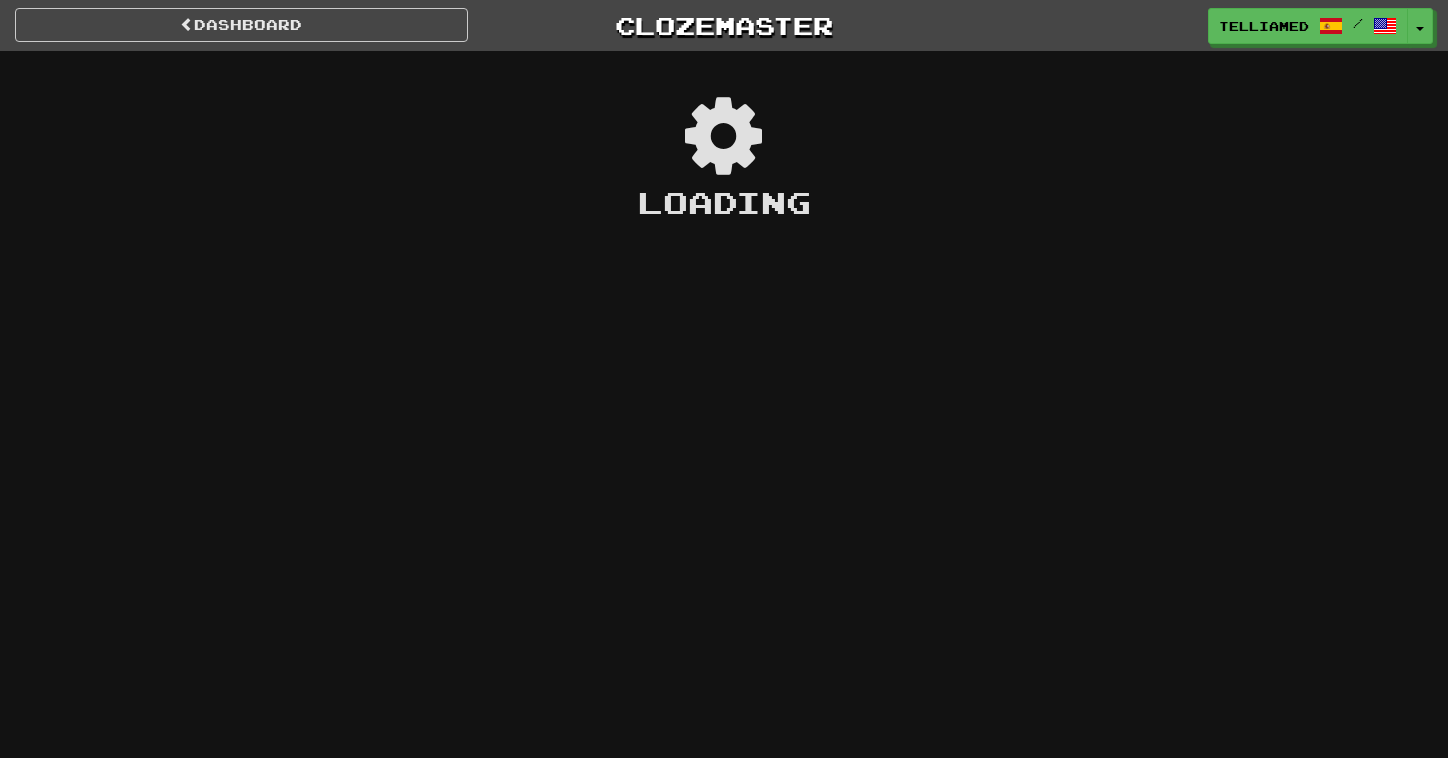 scroll, scrollTop: 0, scrollLeft: 0, axis: both 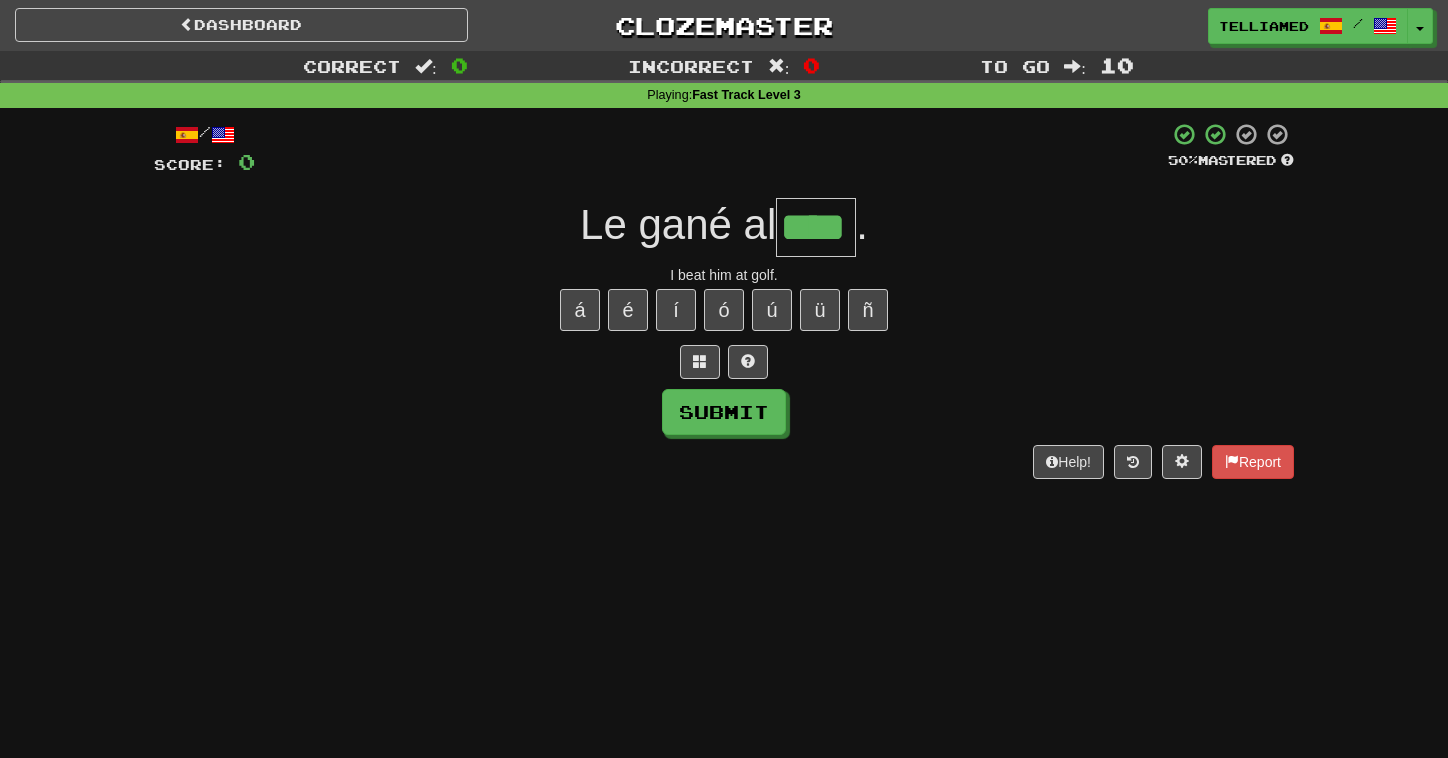 type on "****" 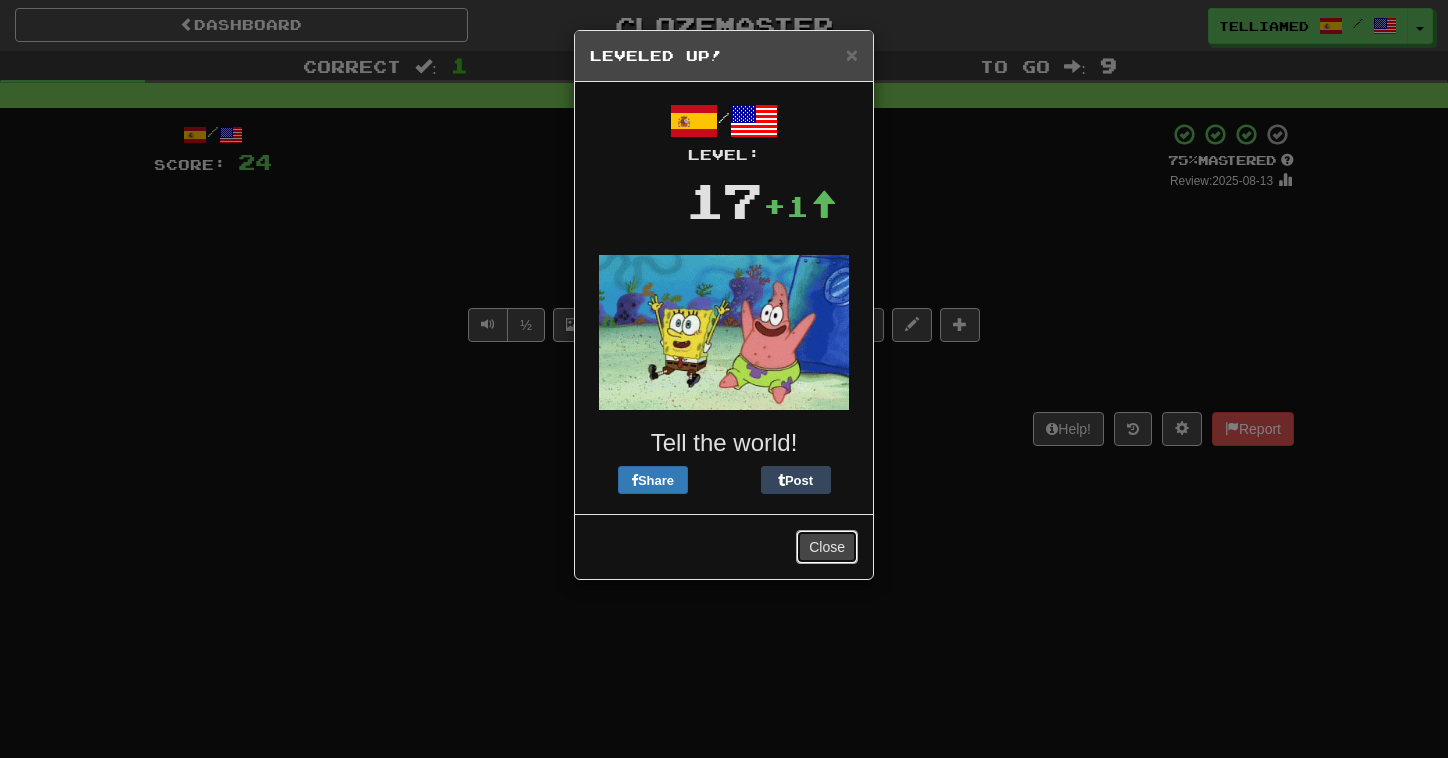 click on "Close" at bounding box center [827, 547] 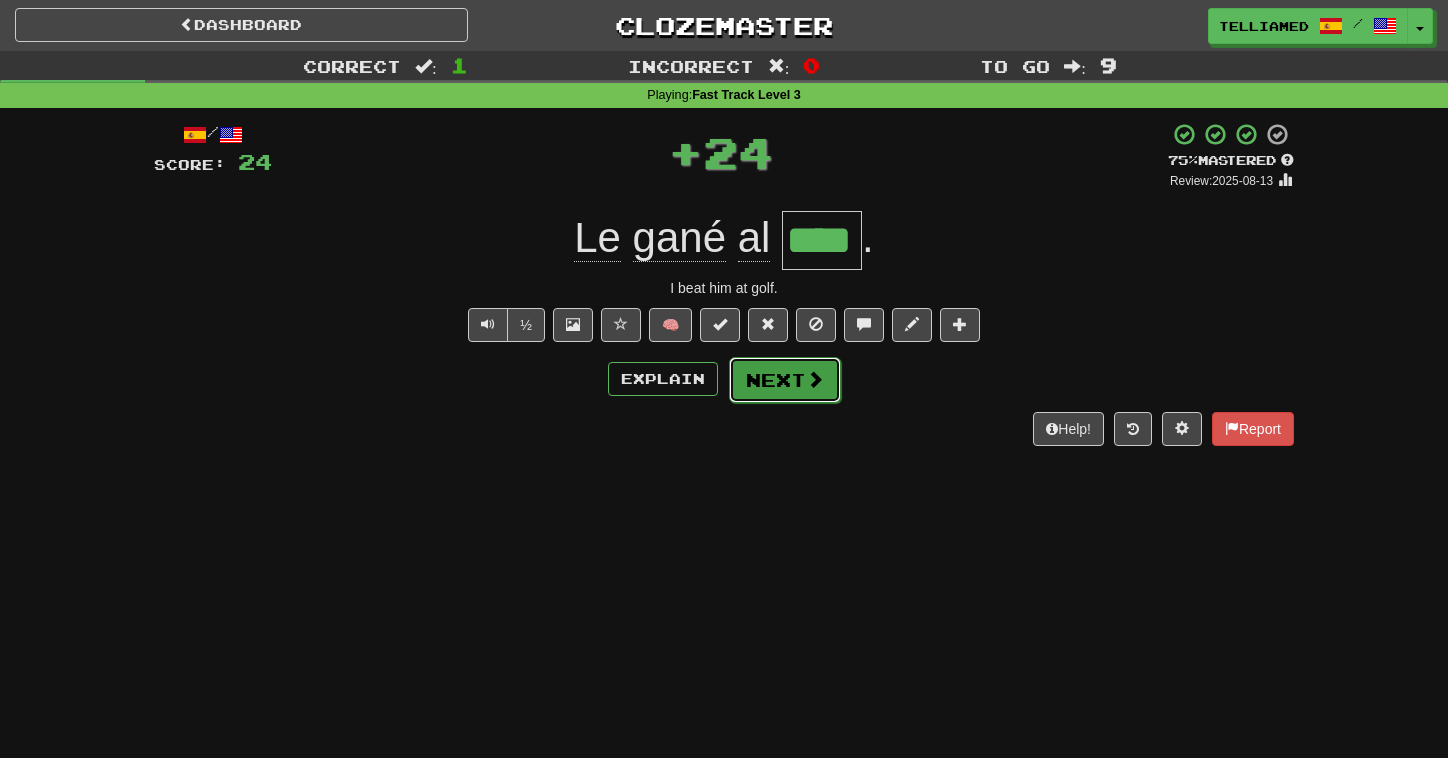 click at bounding box center [815, 379] 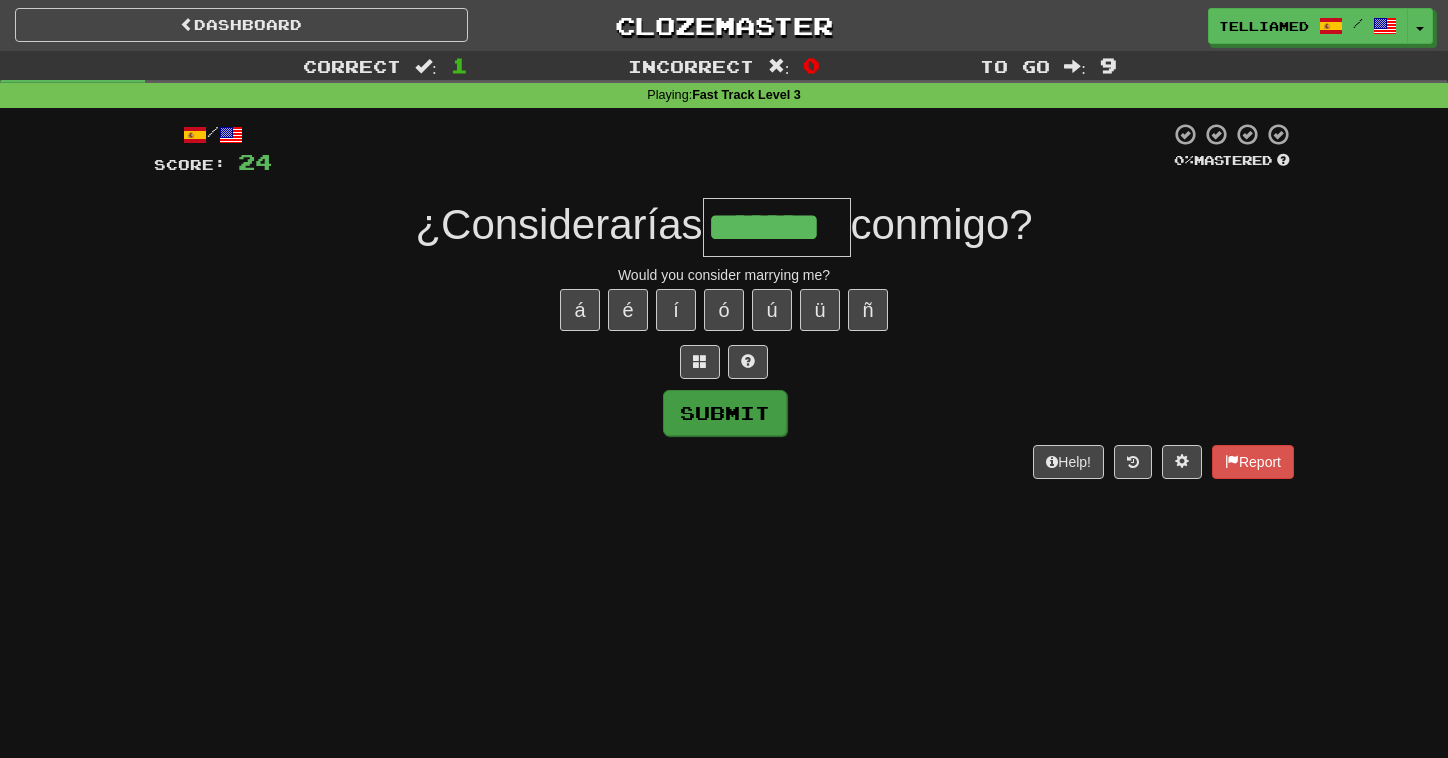 type on "*******" 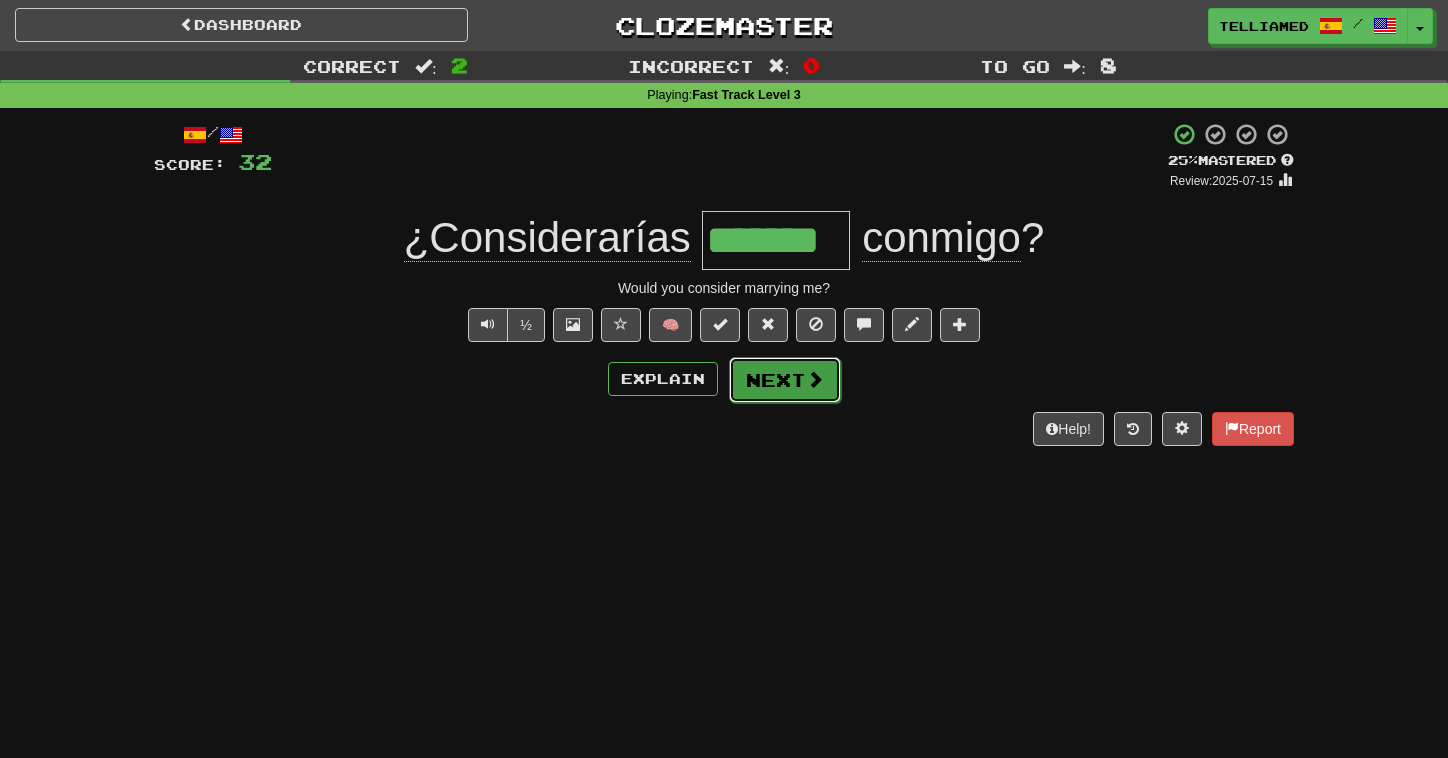 click on "Next" at bounding box center (785, 380) 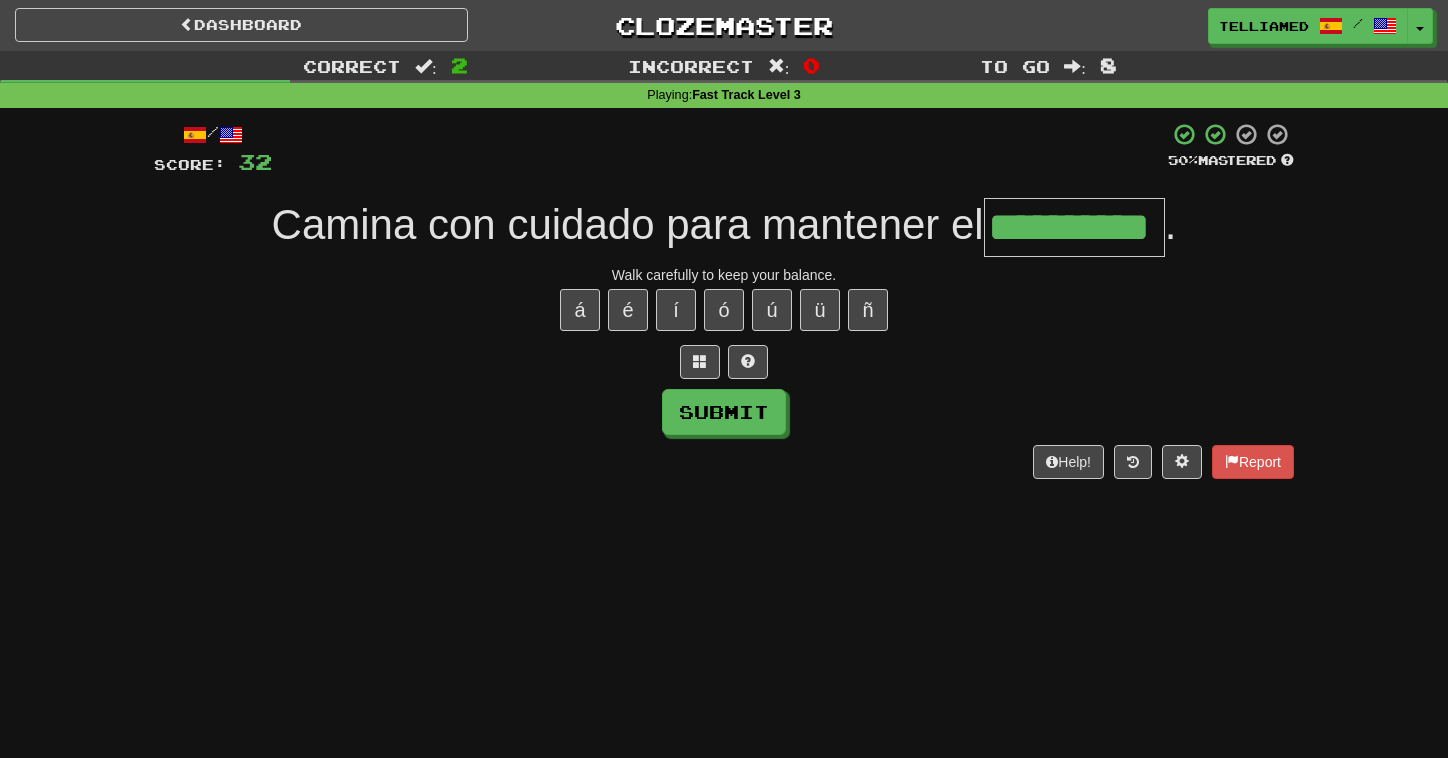 type on "**********" 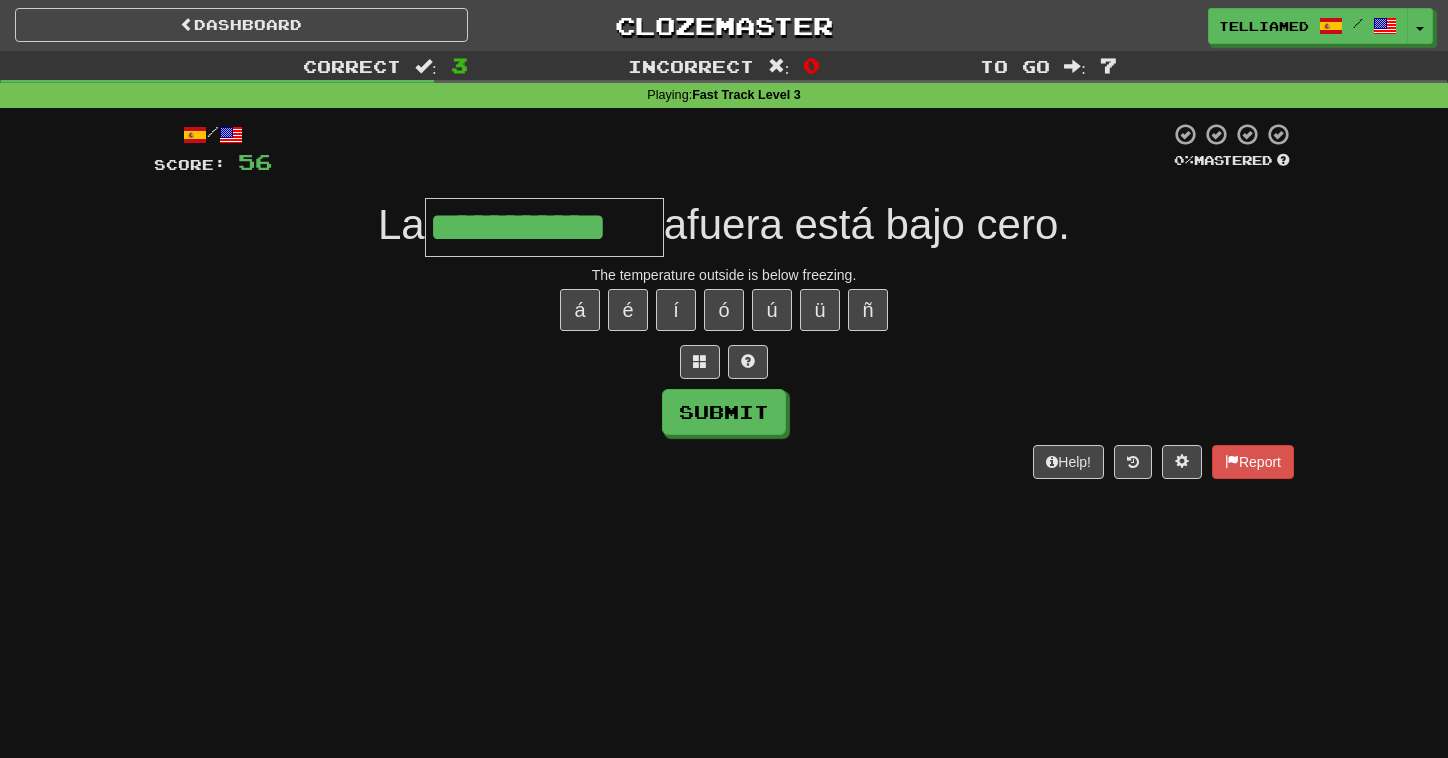 type on "**********" 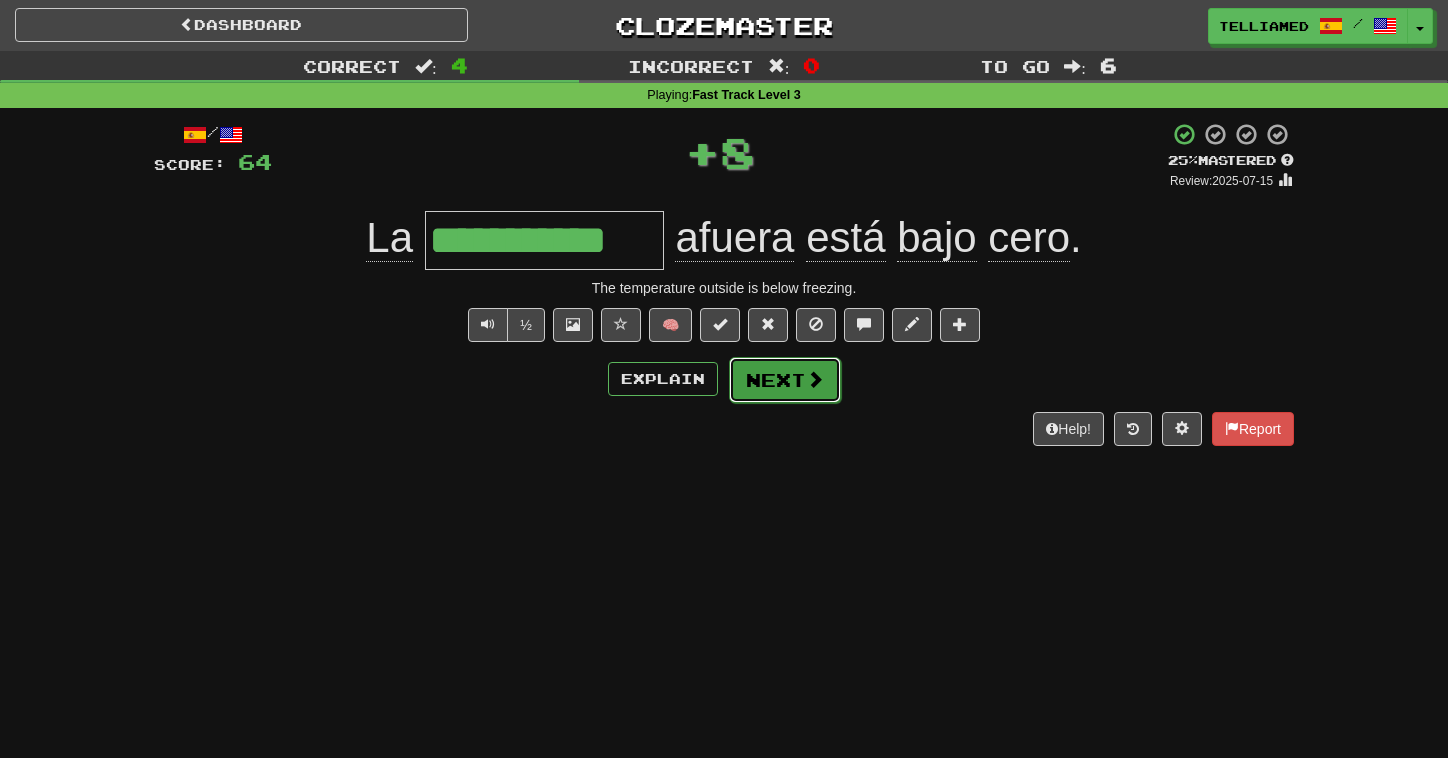 click on "Next" at bounding box center [785, 380] 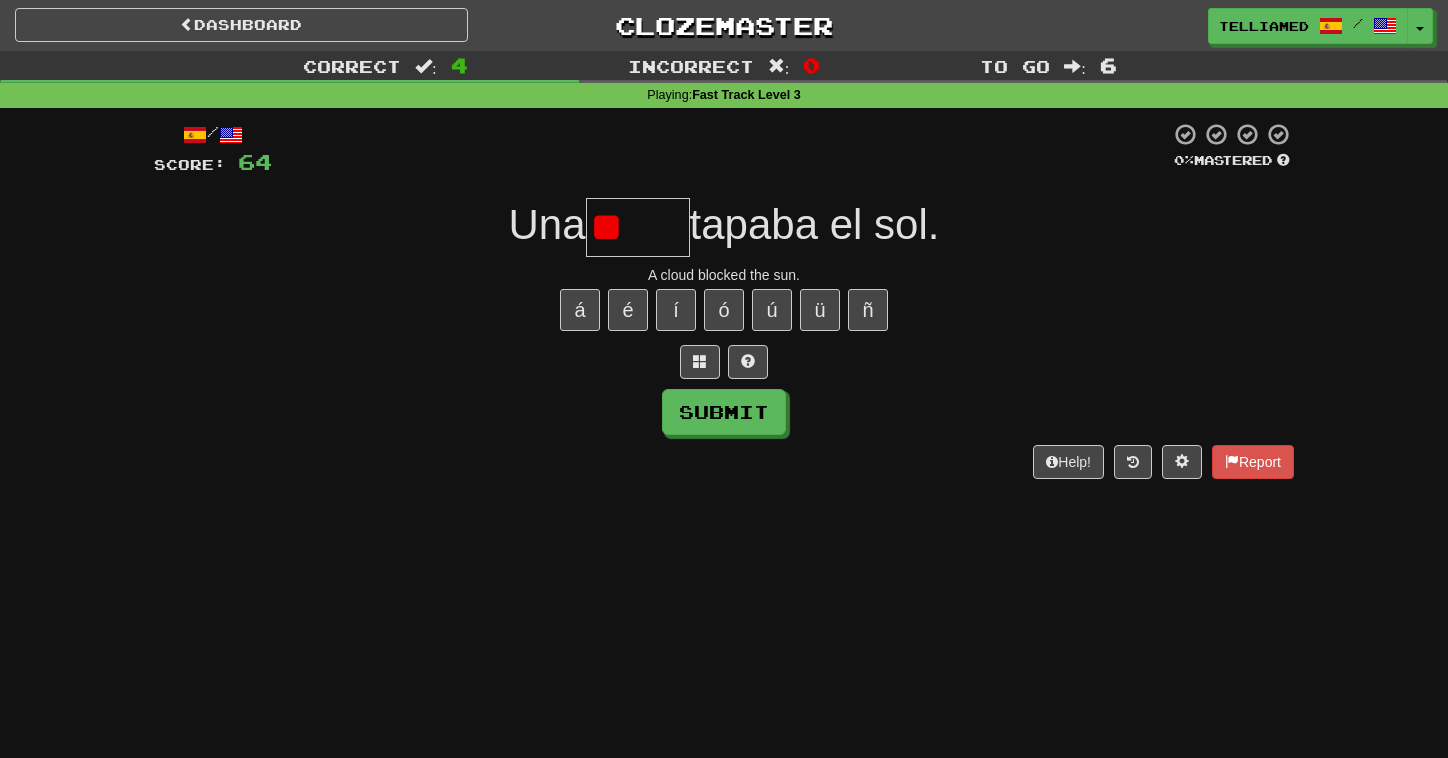 type on "*" 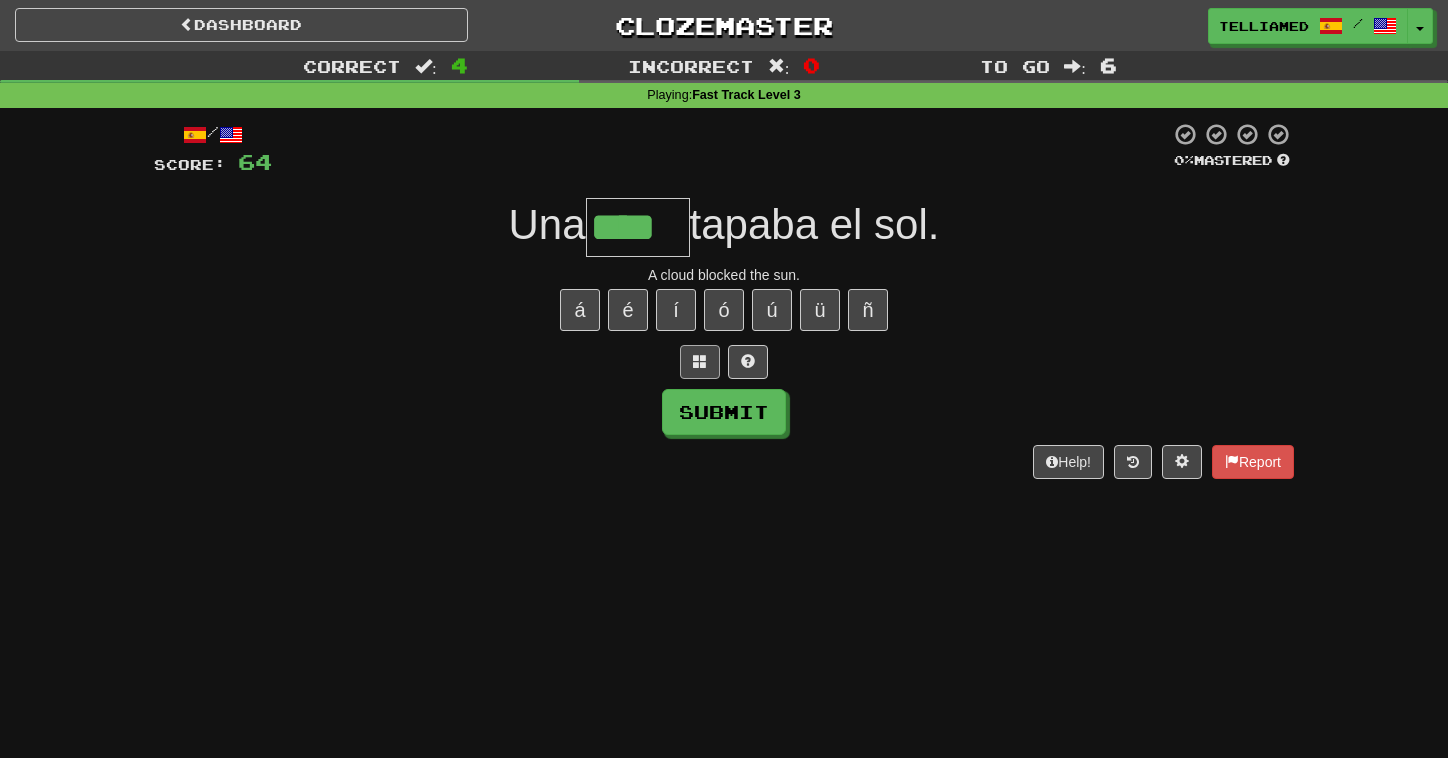 type on "****" 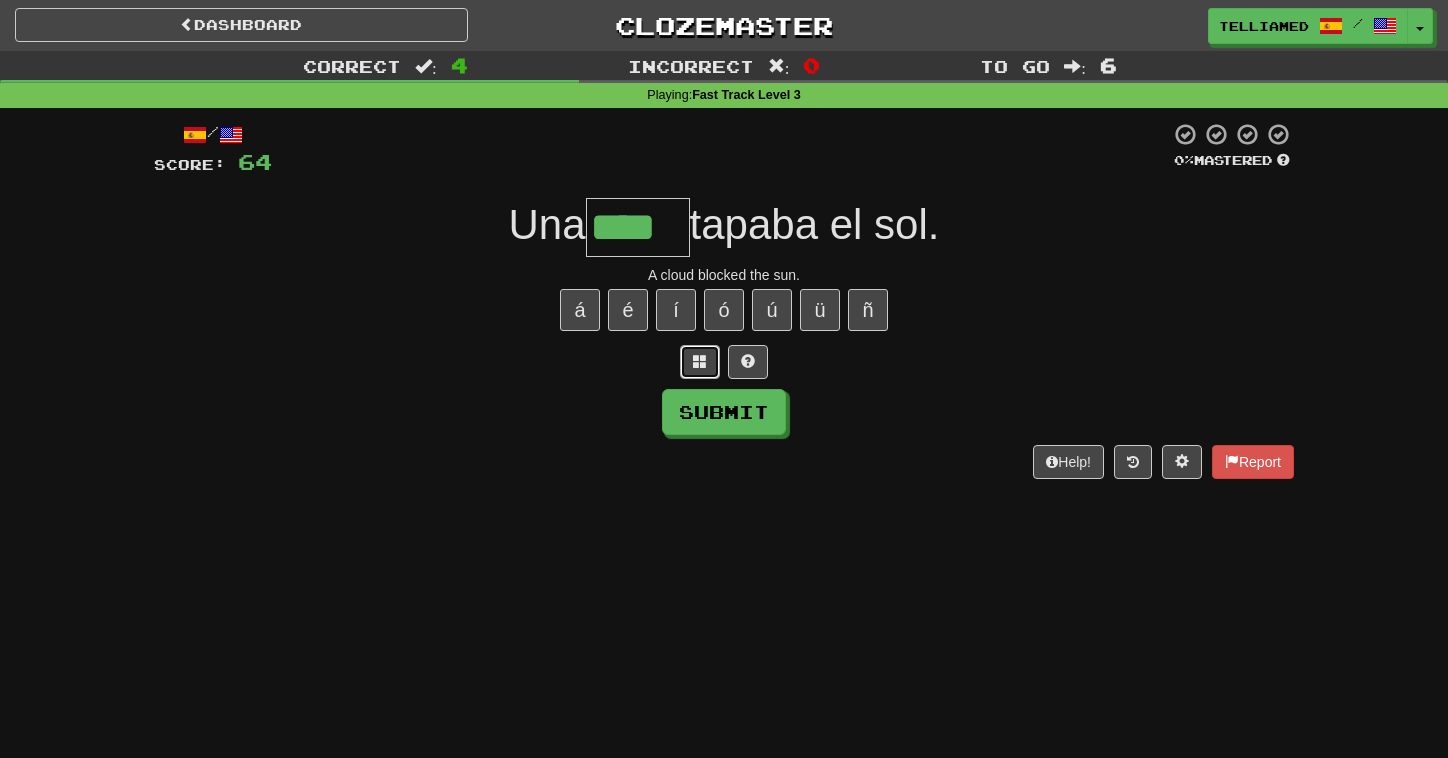 click at bounding box center (700, 362) 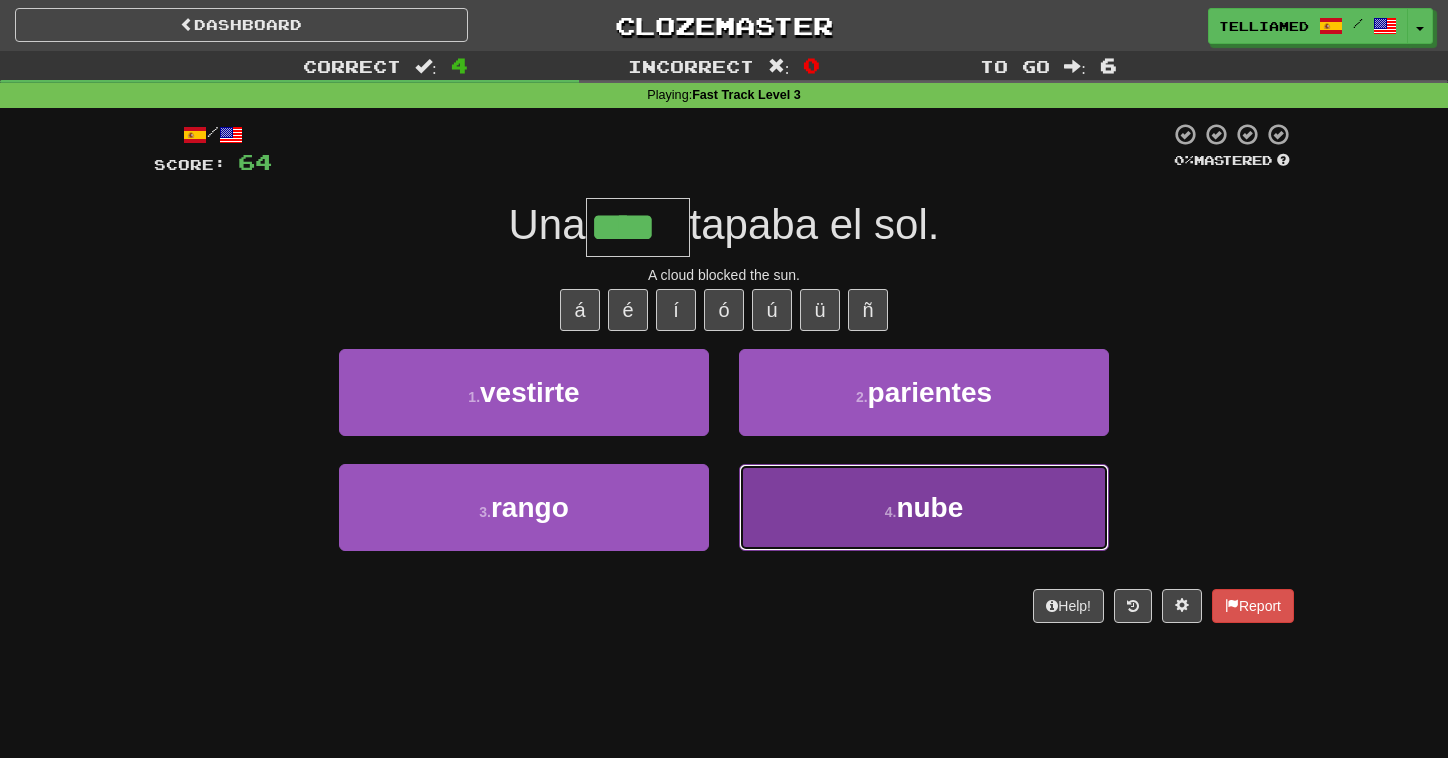 click on "4 .  nube" at bounding box center [924, 507] 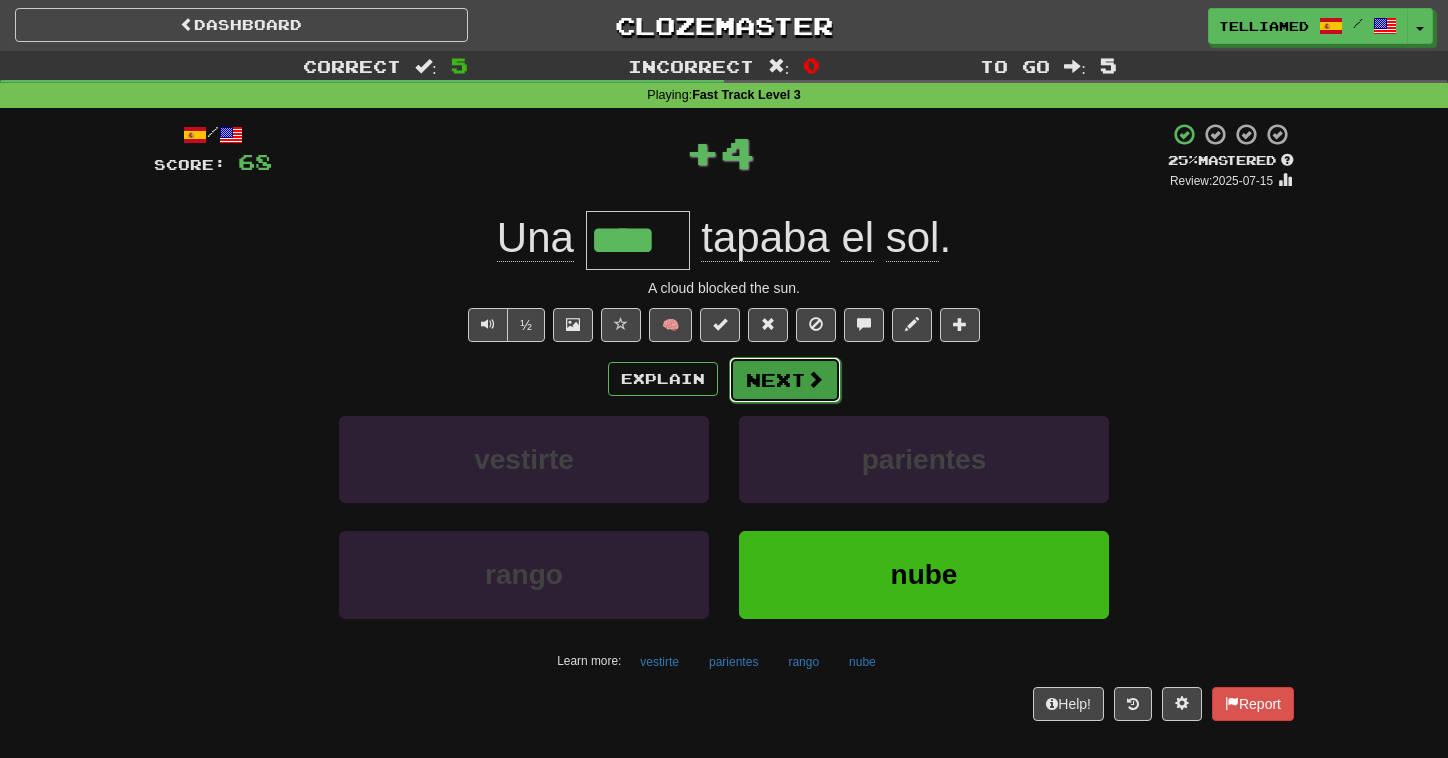 click on "Next" at bounding box center (785, 380) 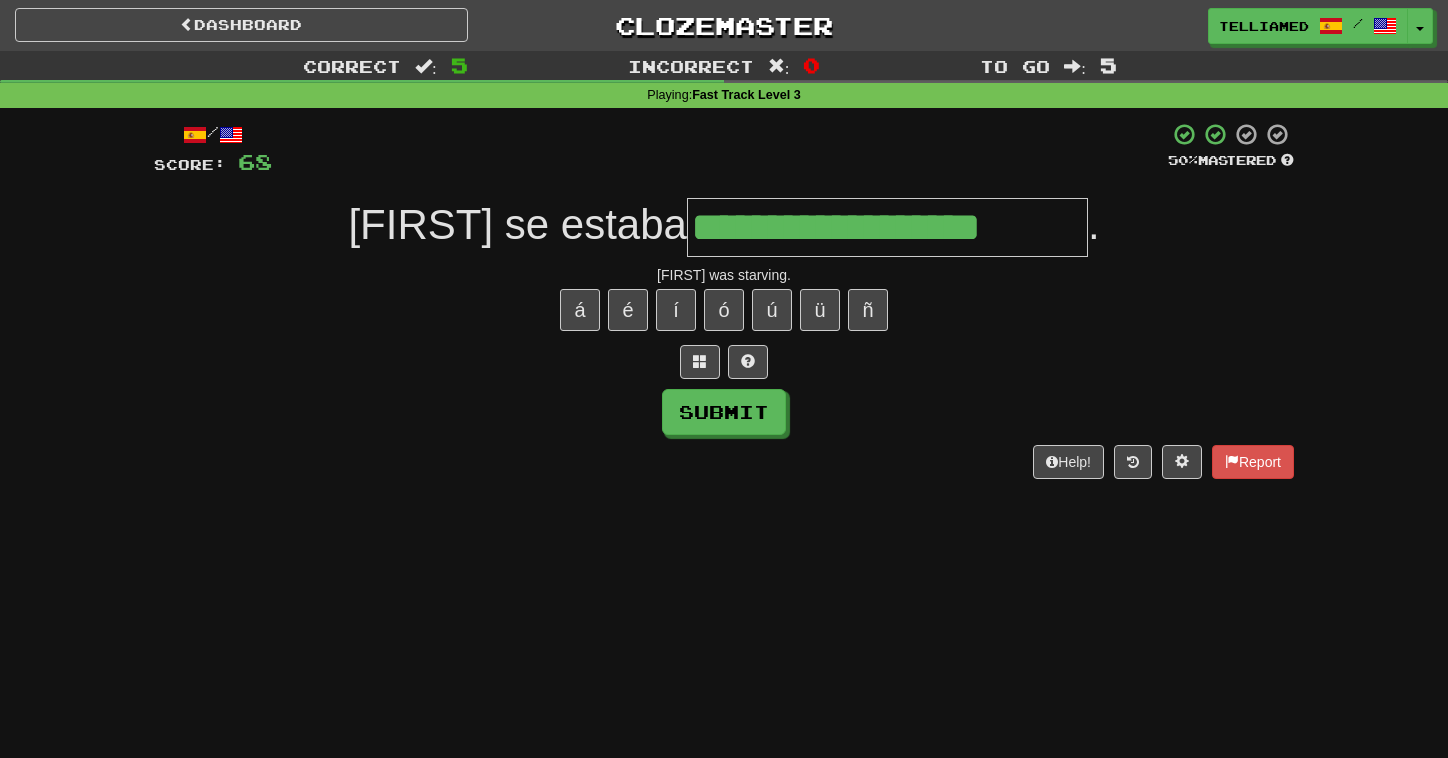 type on "**********" 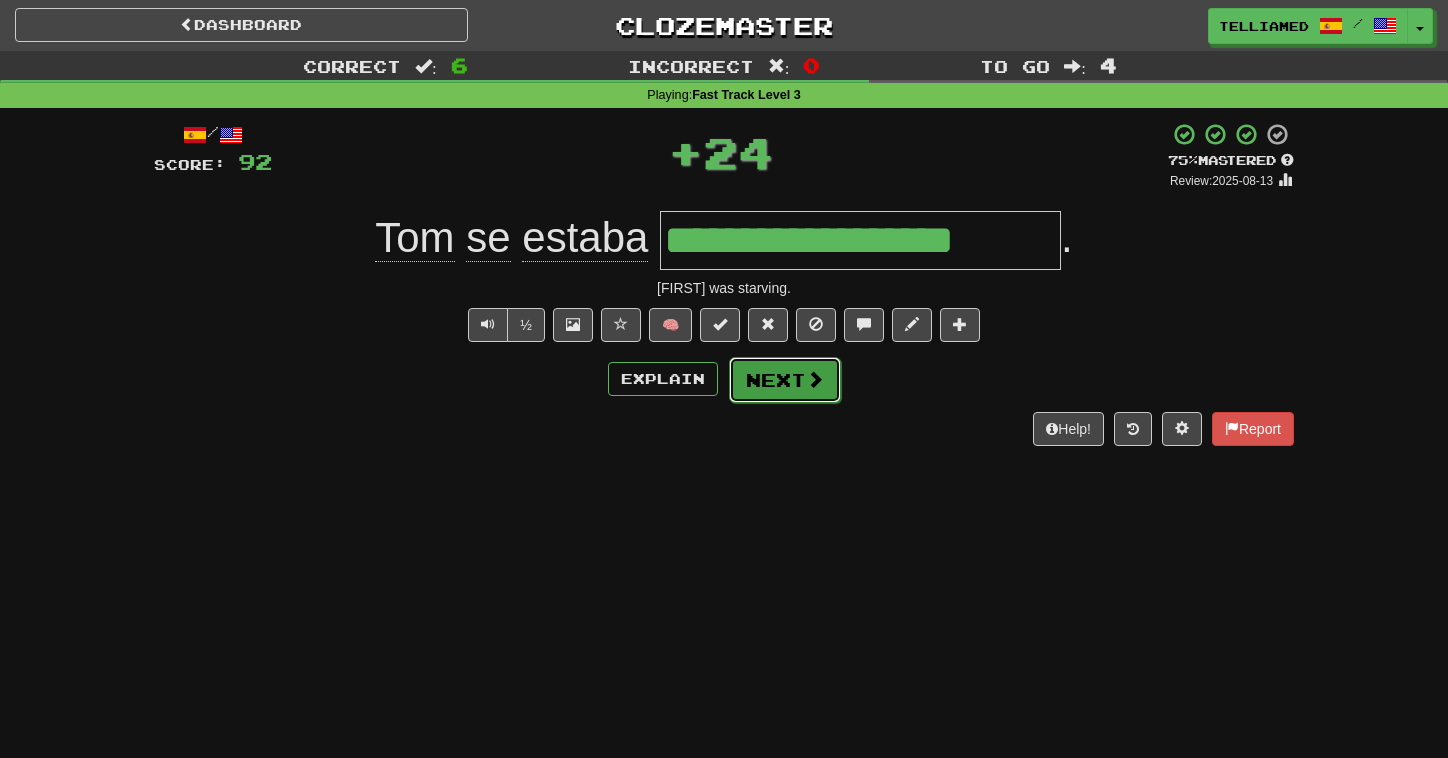 click on "Next" at bounding box center [785, 380] 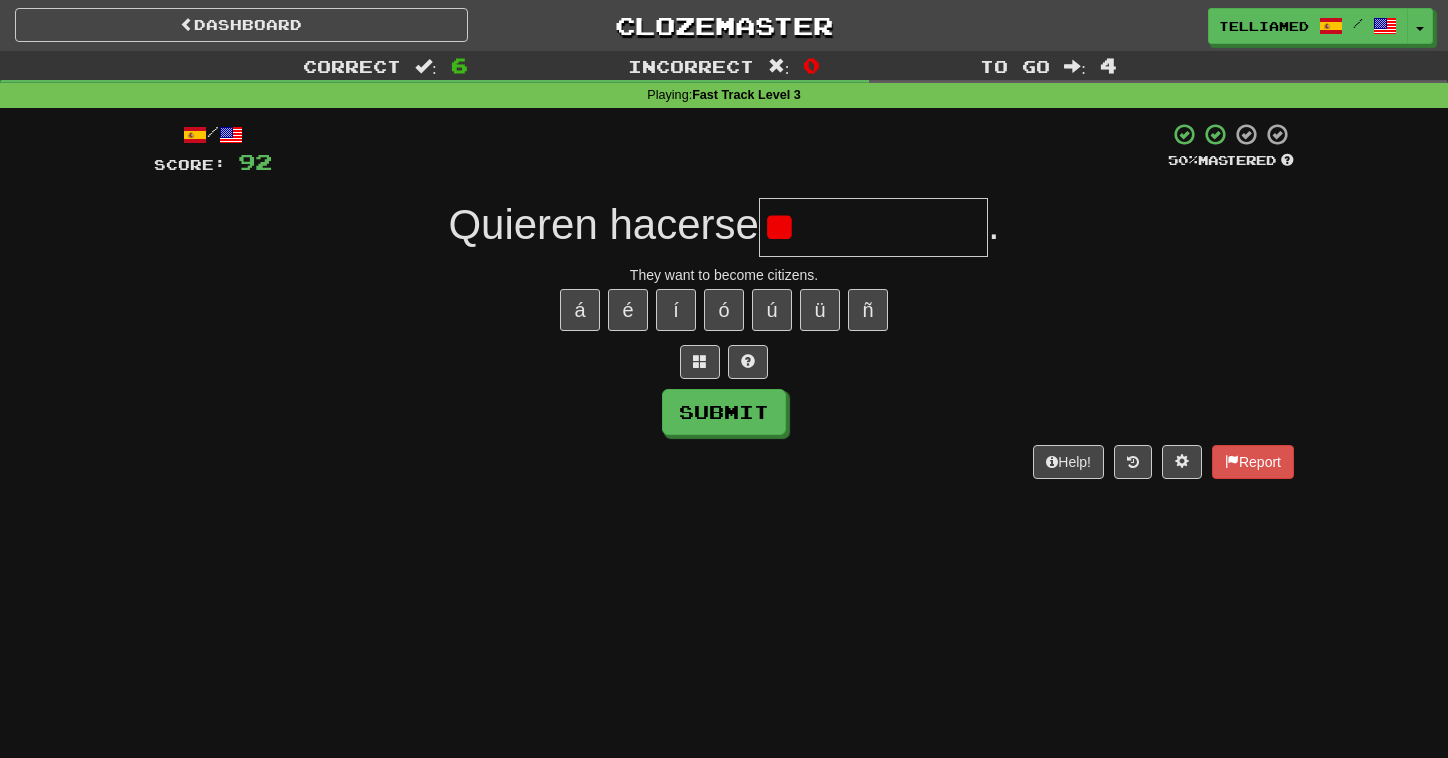 type on "*" 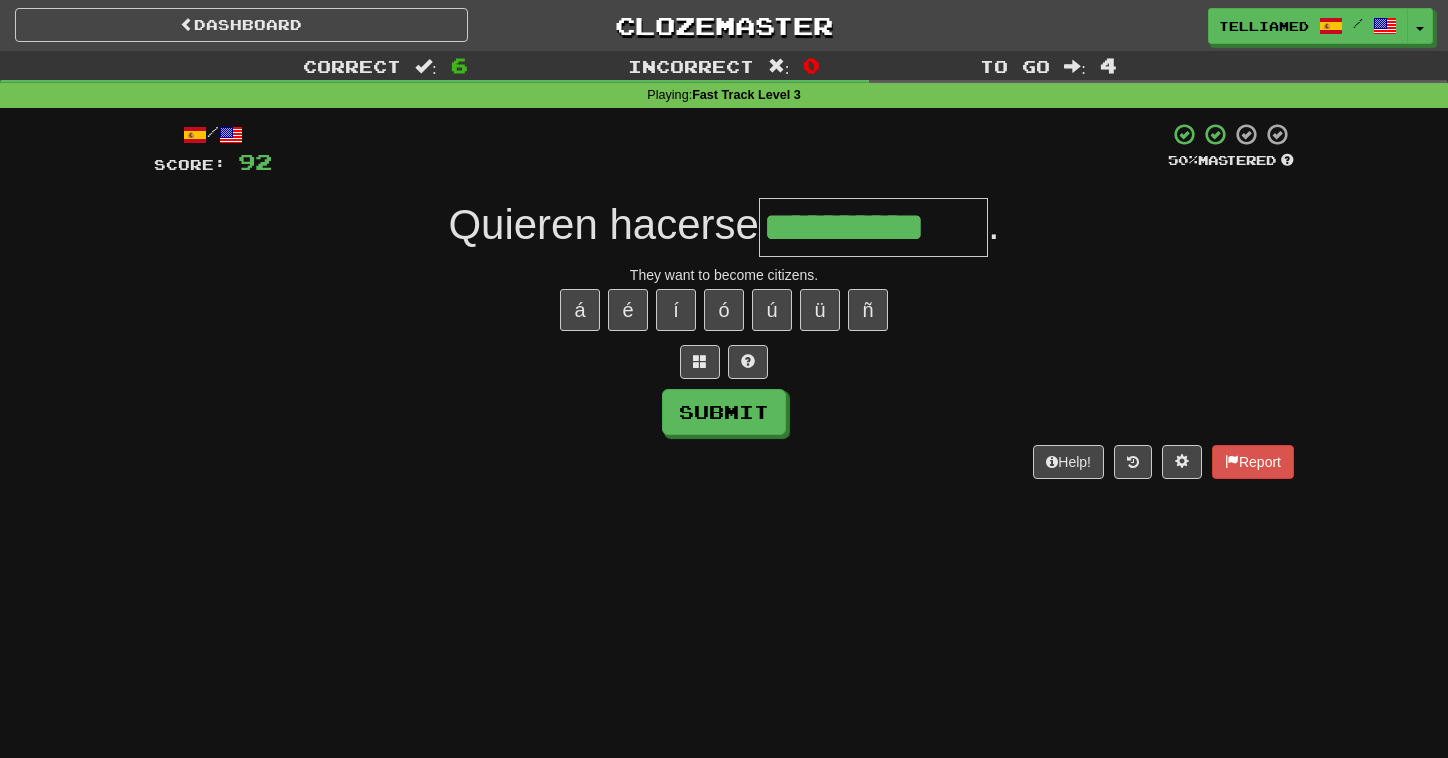 type on "**********" 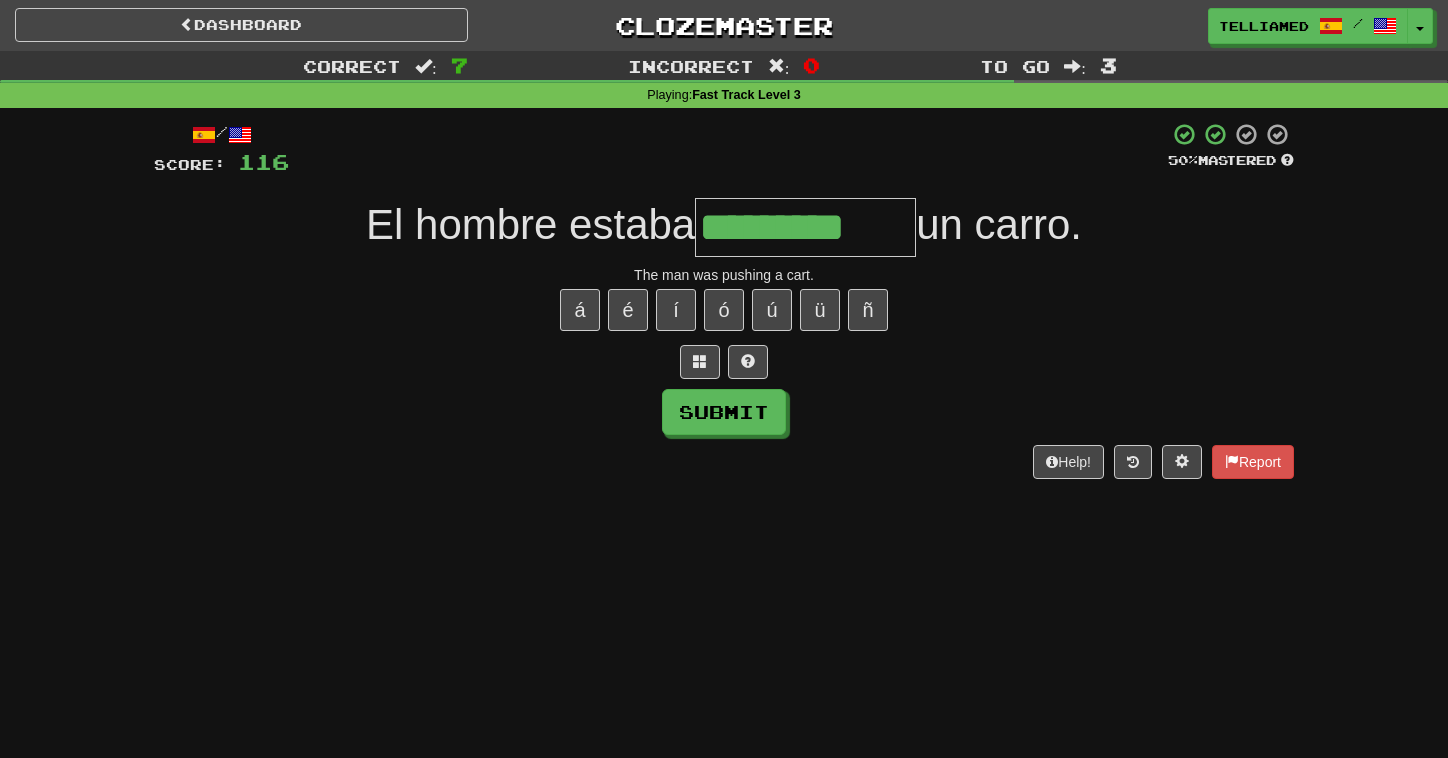 type on "*********" 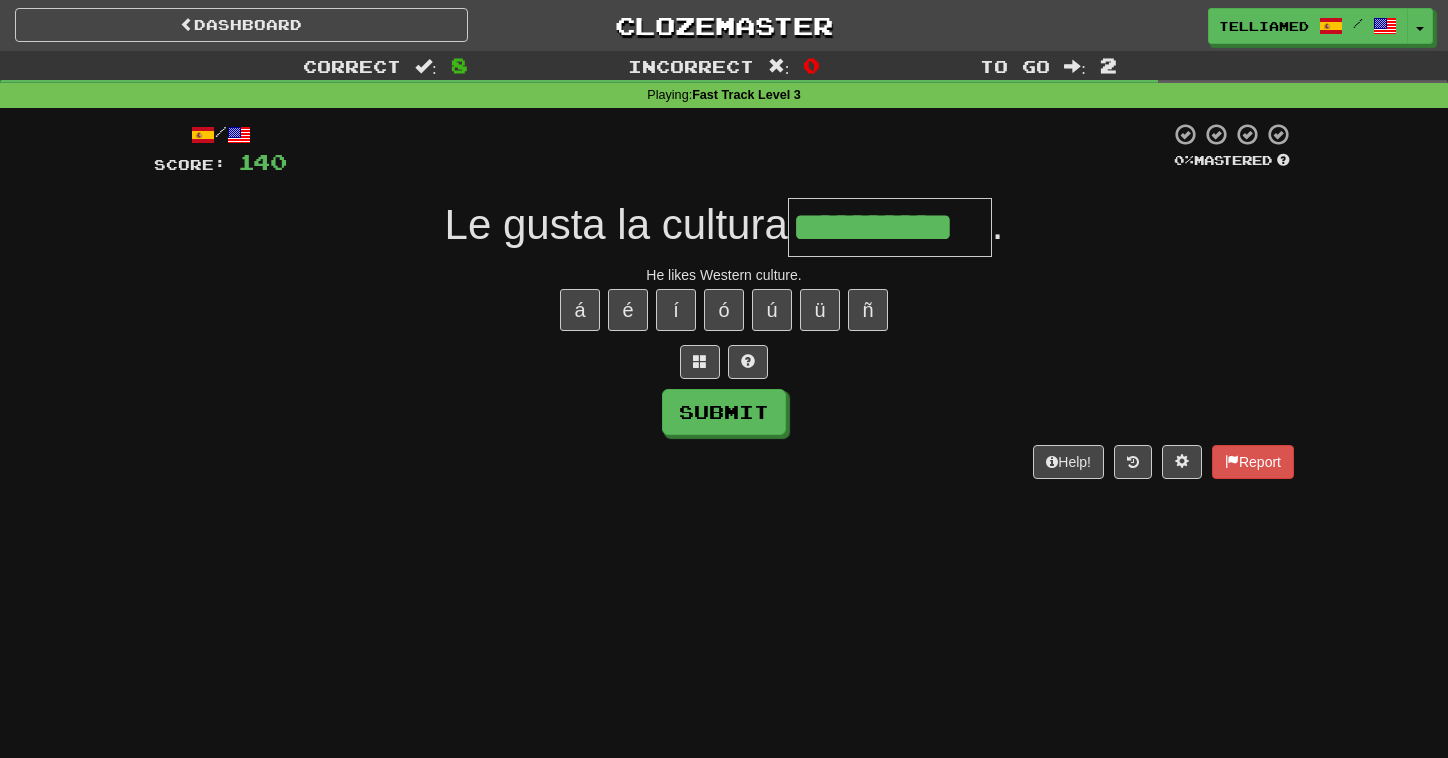 type on "**********" 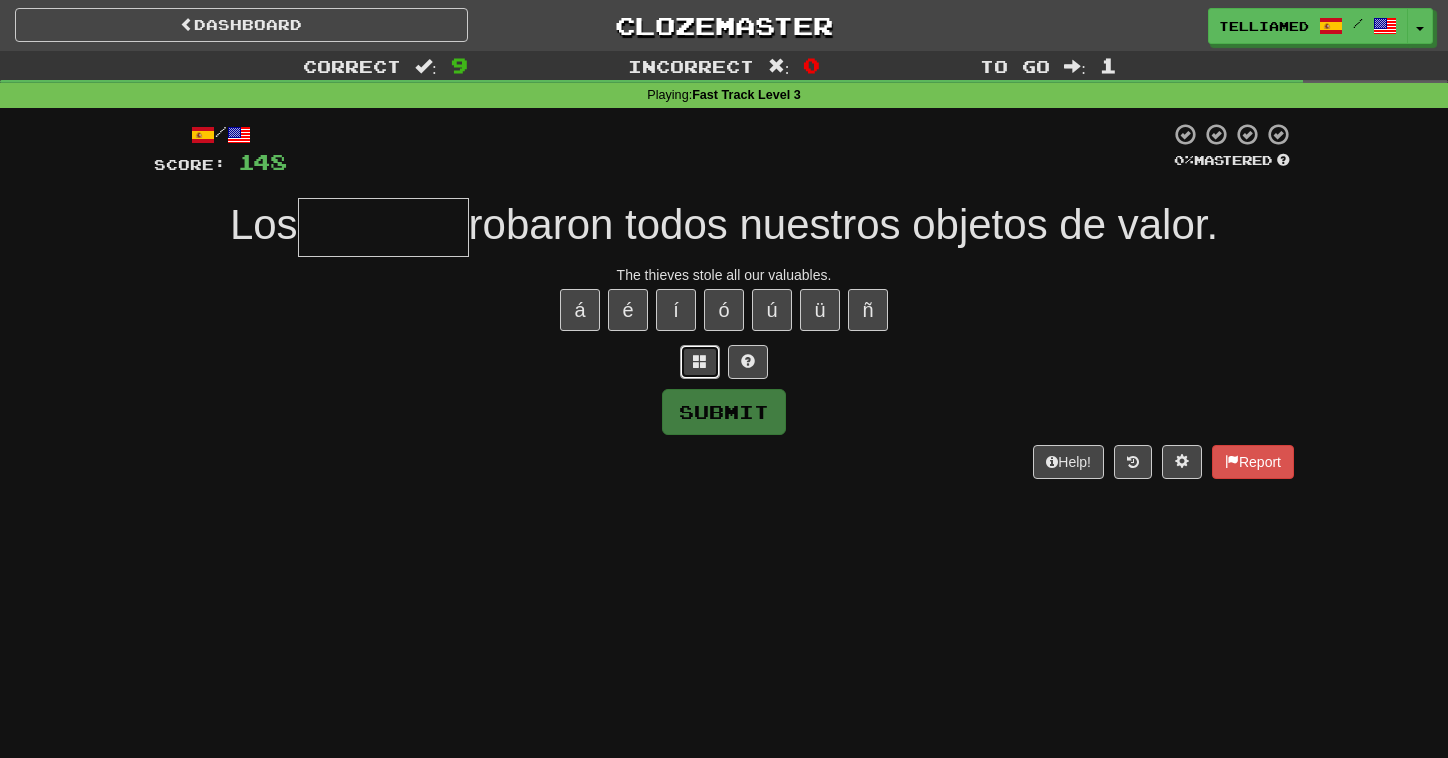 click at bounding box center [700, 361] 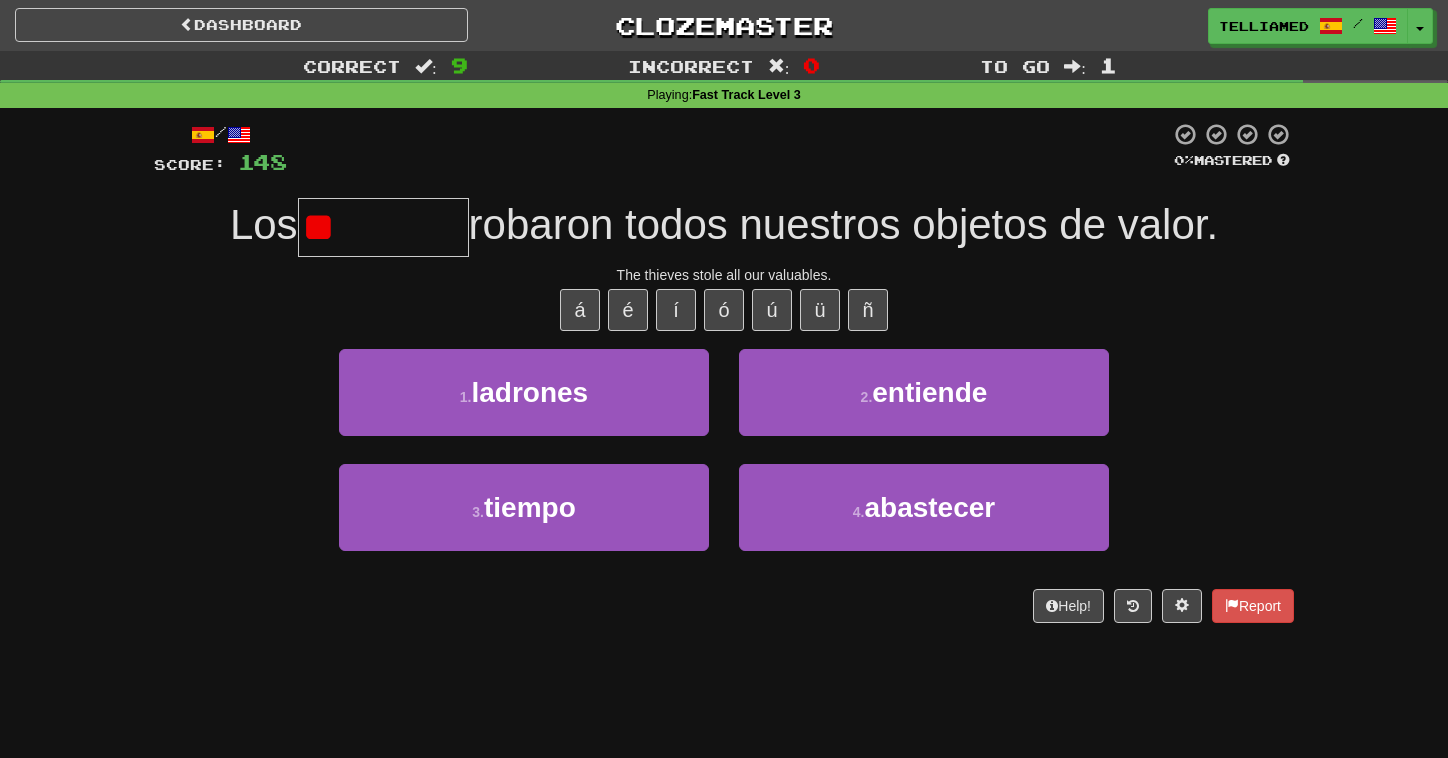 type on "*" 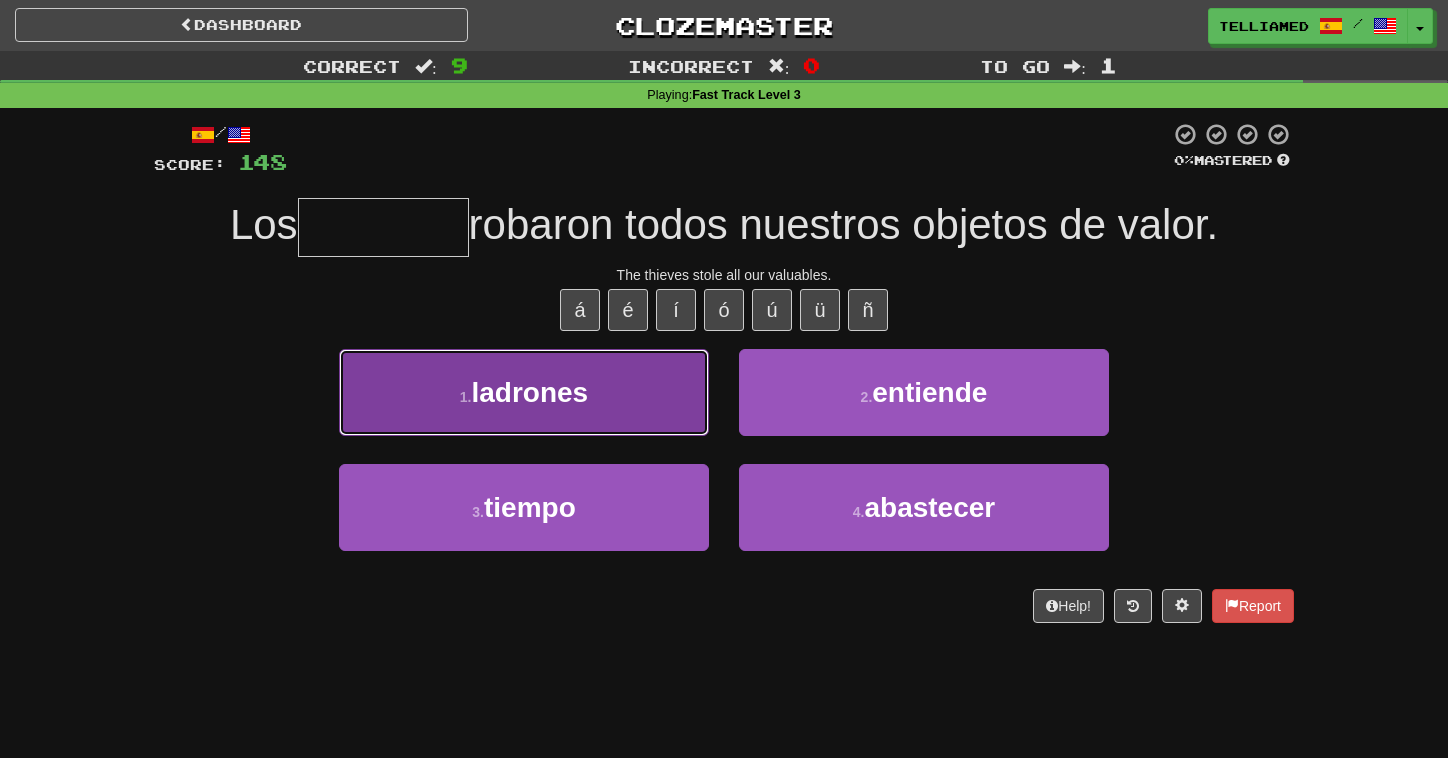 click on "ladrones" at bounding box center [529, 392] 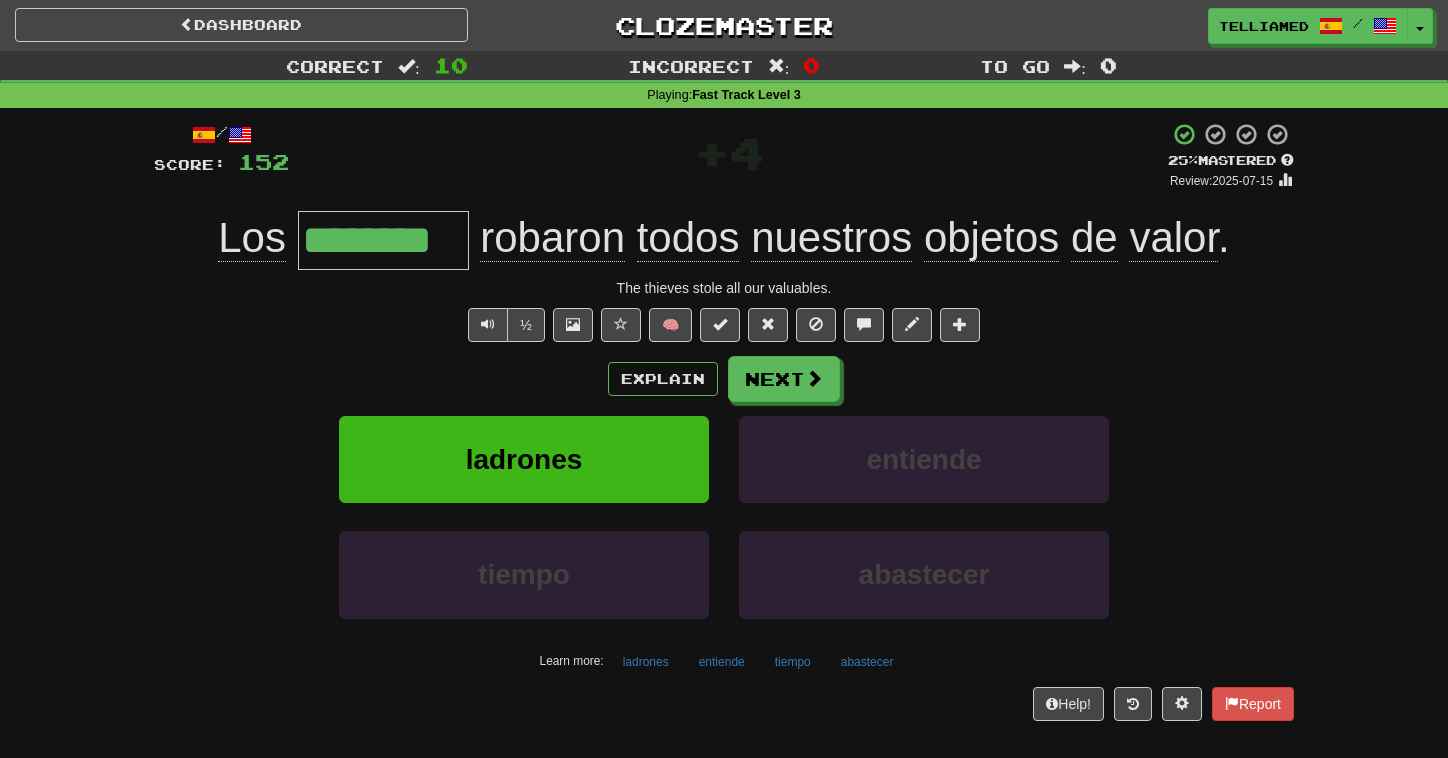 click on "Explain Next" at bounding box center [724, 379] 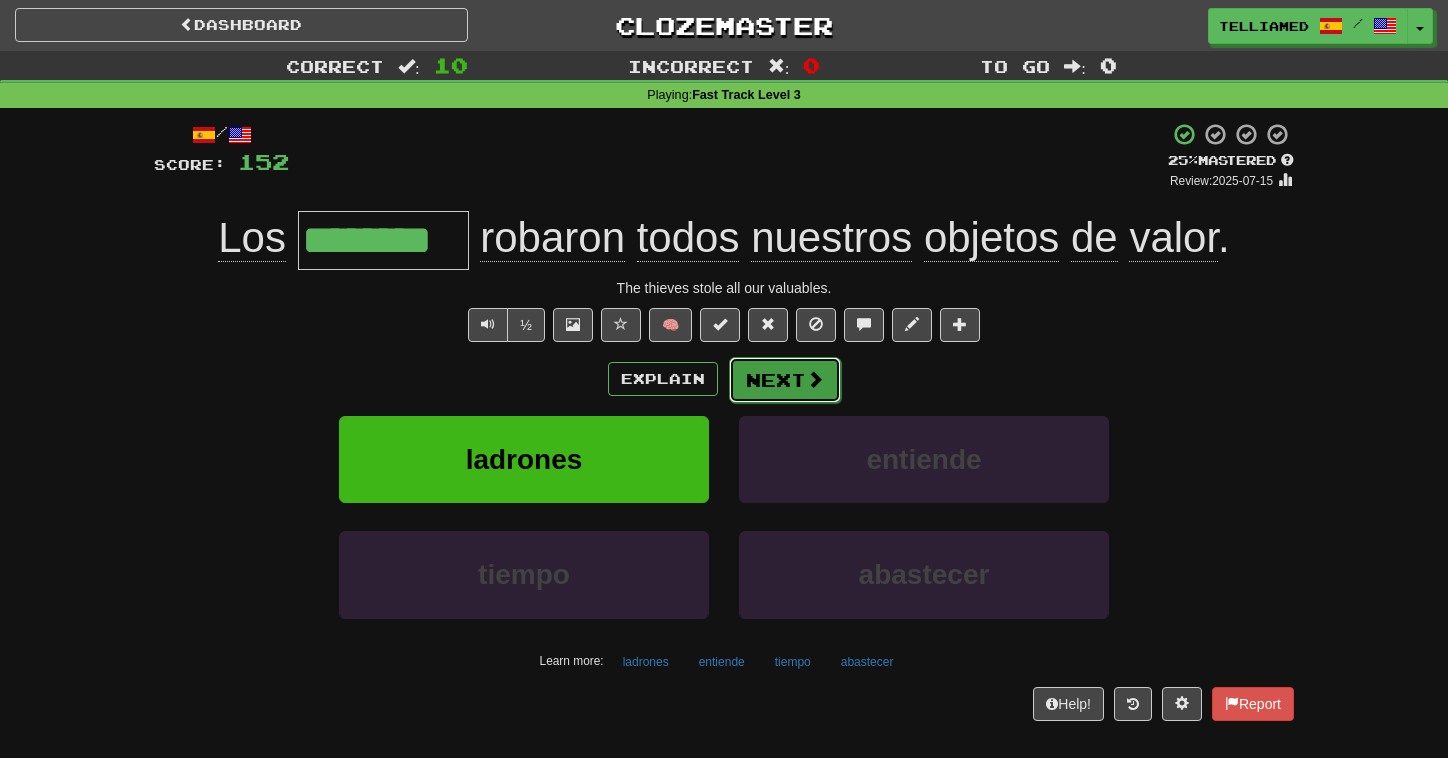 click at bounding box center (815, 379) 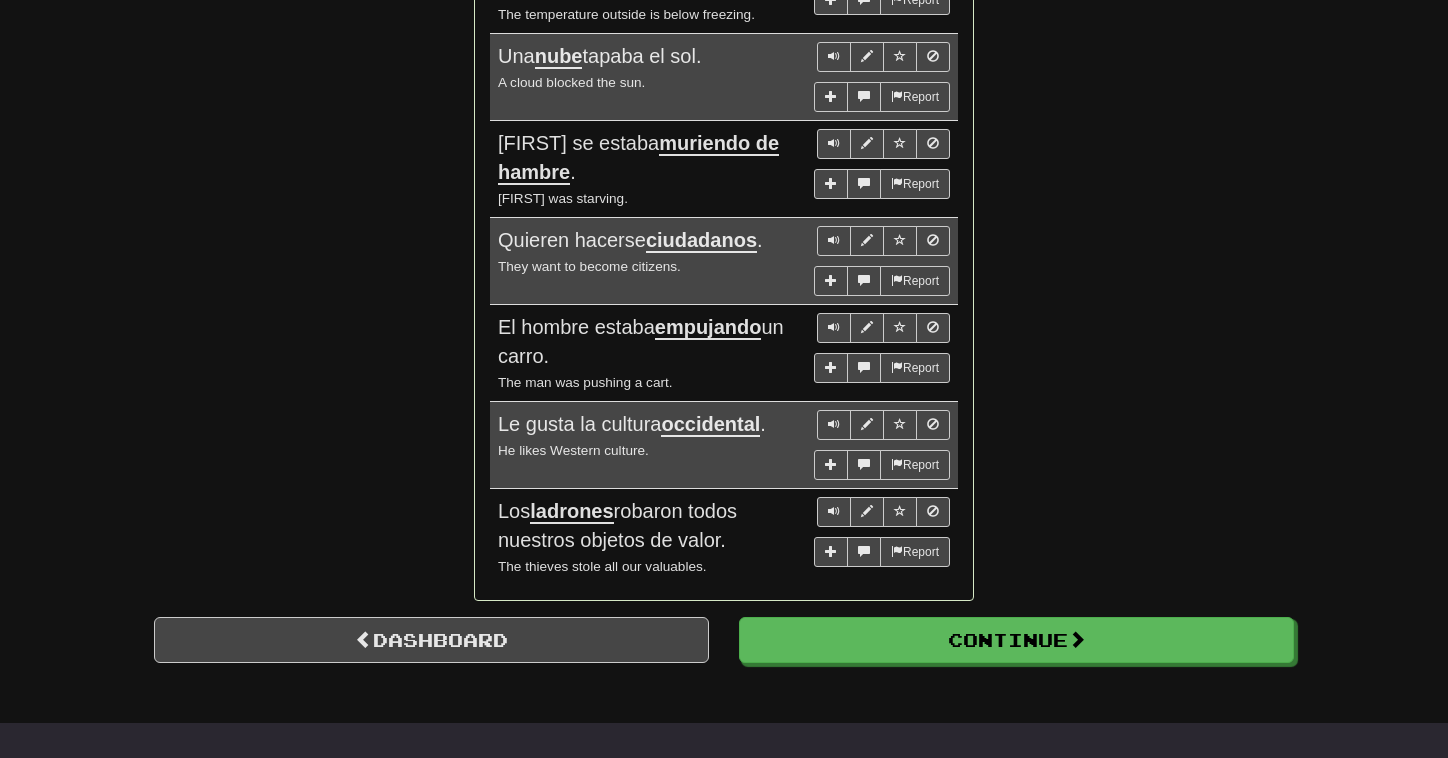 scroll, scrollTop: 1655, scrollLeft: 0, axis: vertical 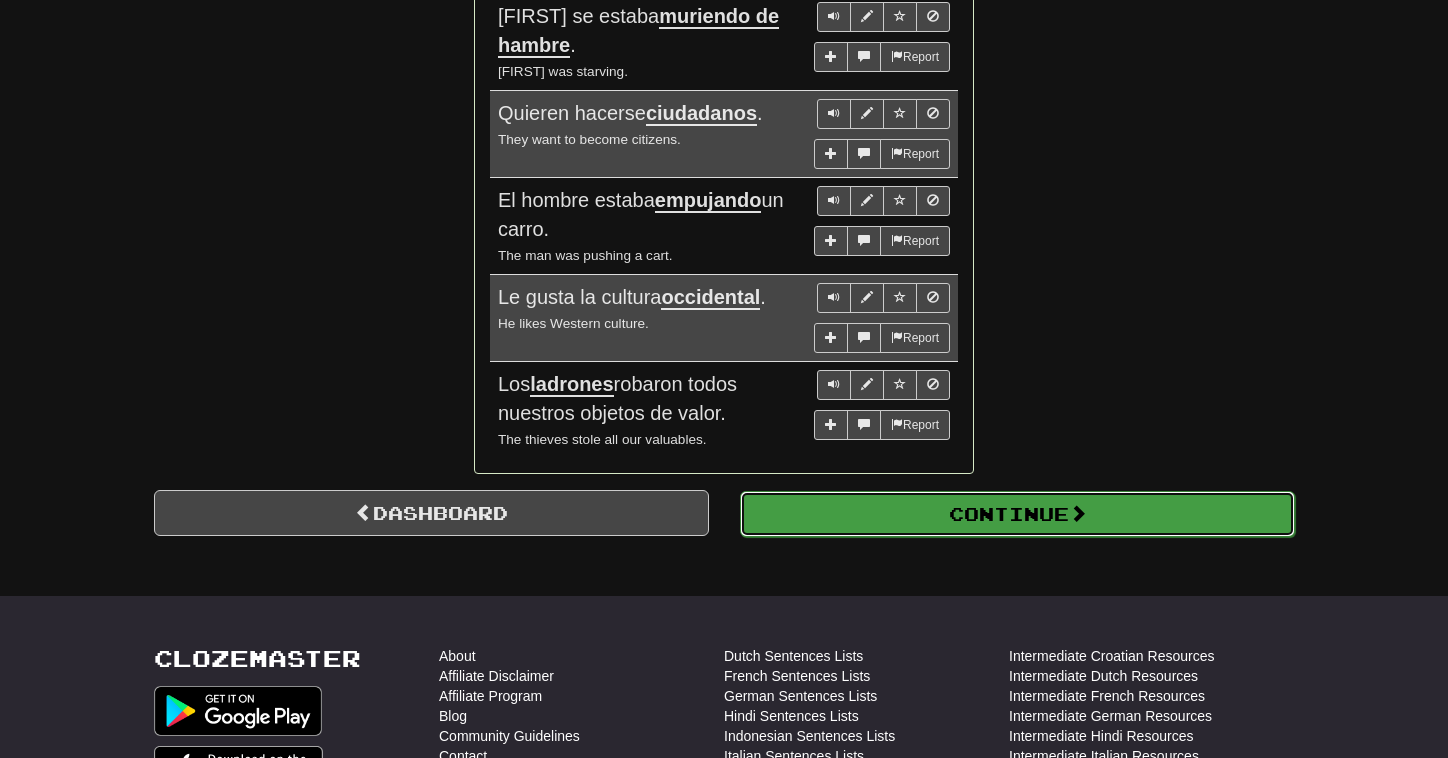click on "Continue" at bounding box center [1017, 514] 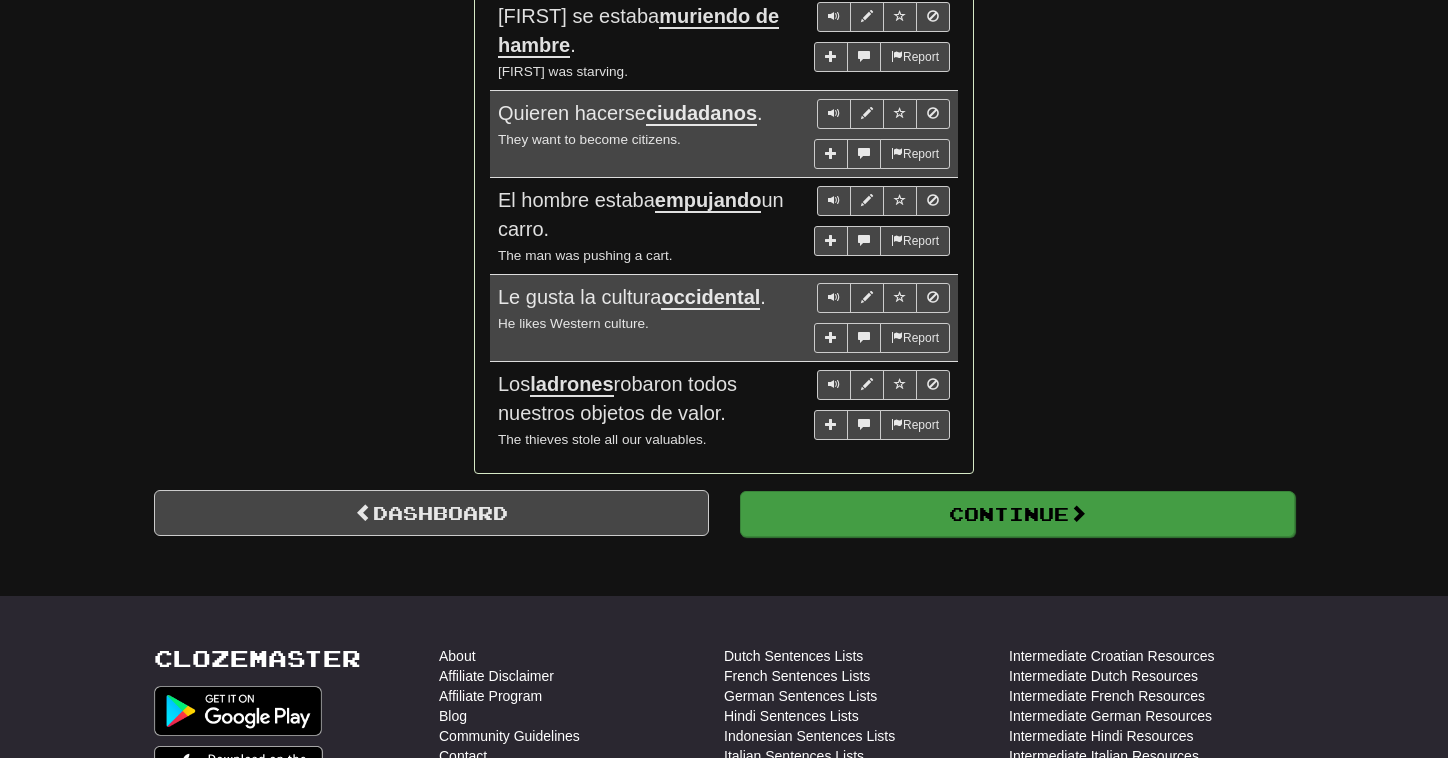 scroll, scrollTop: 710, scrollLeft: 0, axis: vertical 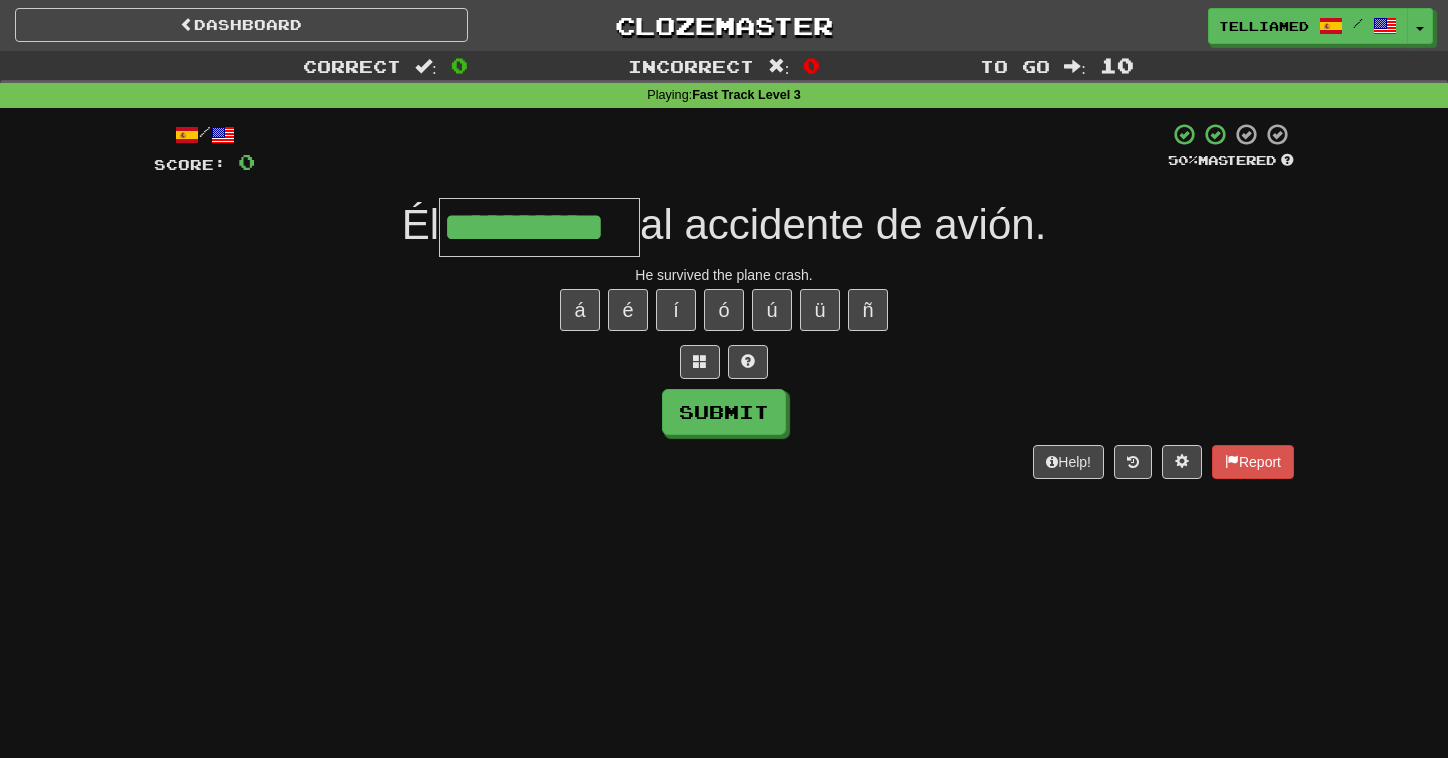 type on "**********" 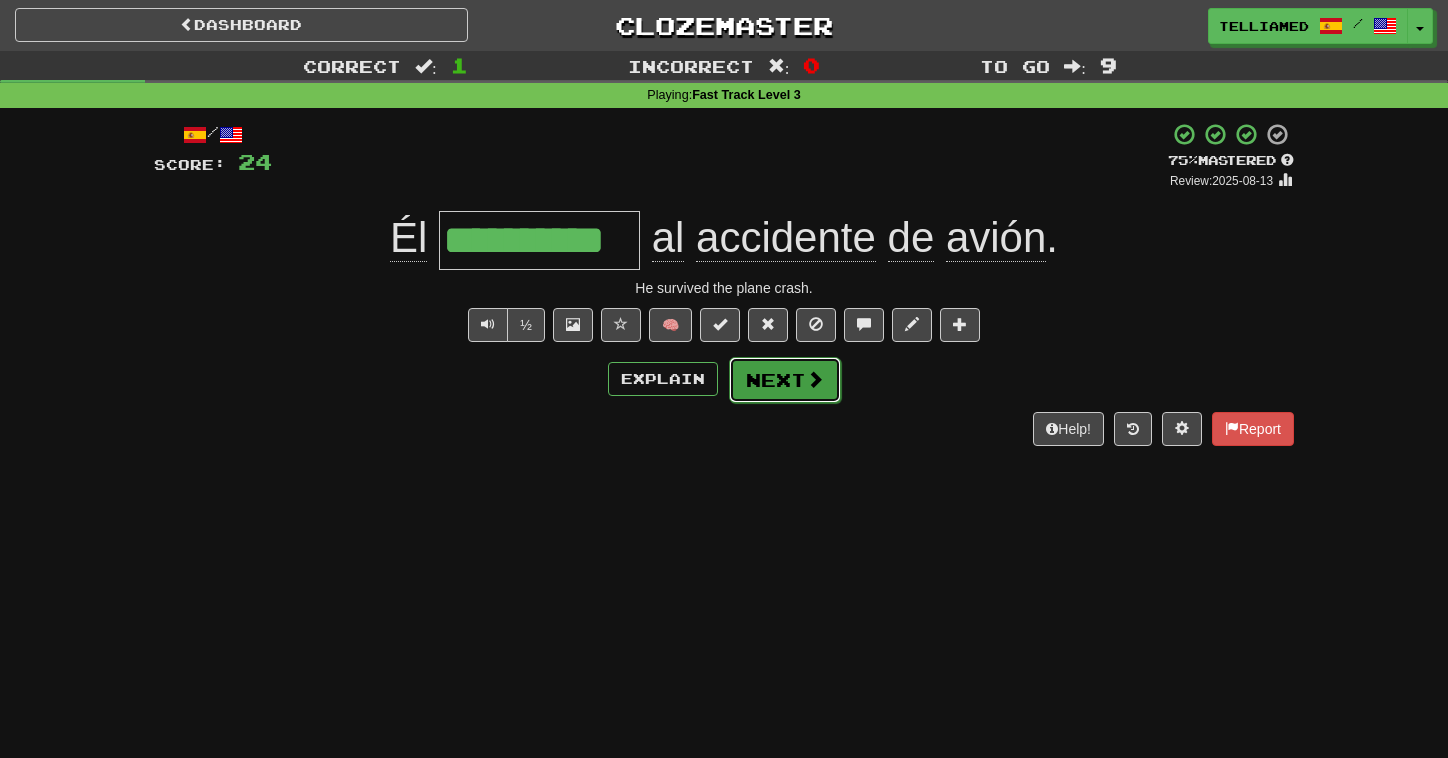 click on "Next" at bounding box center (785, 380) 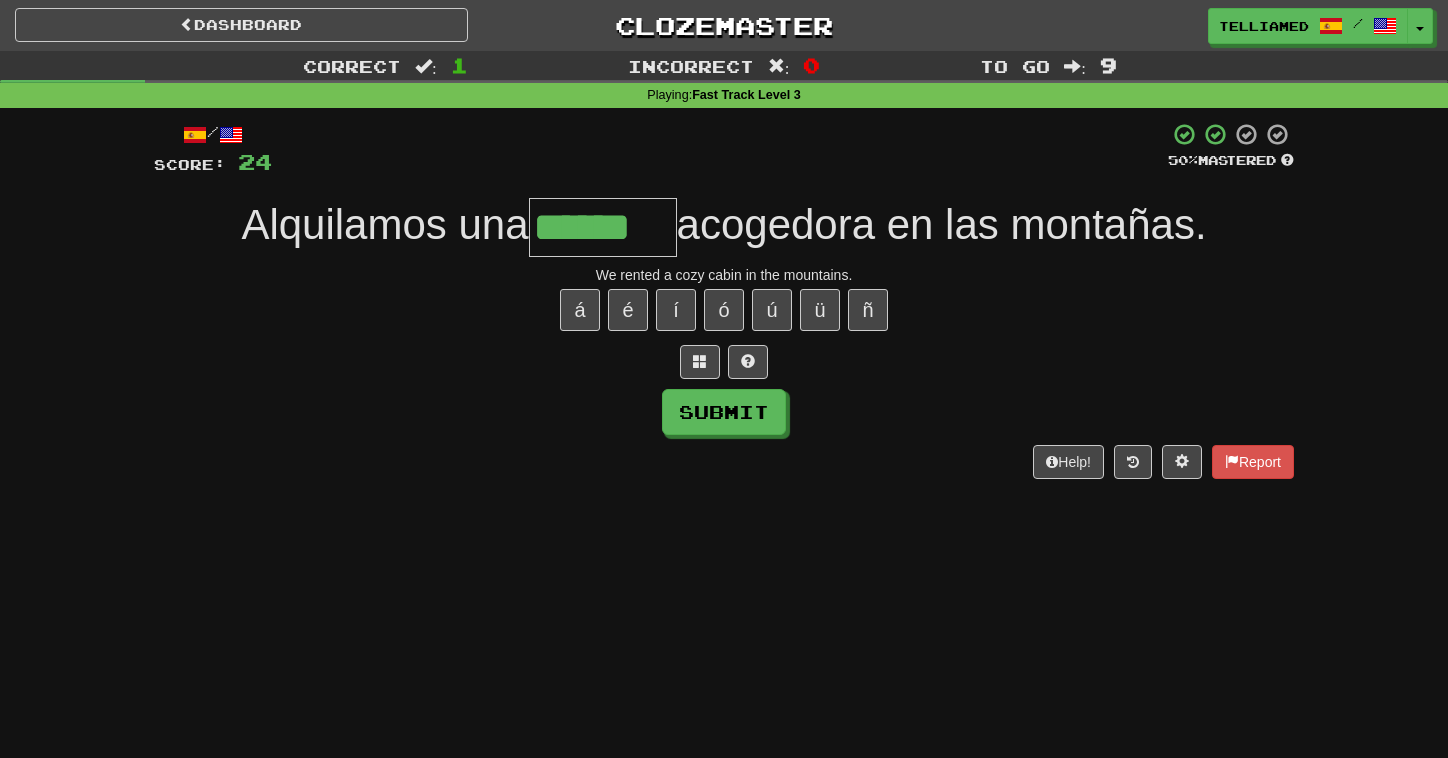 type on "******" 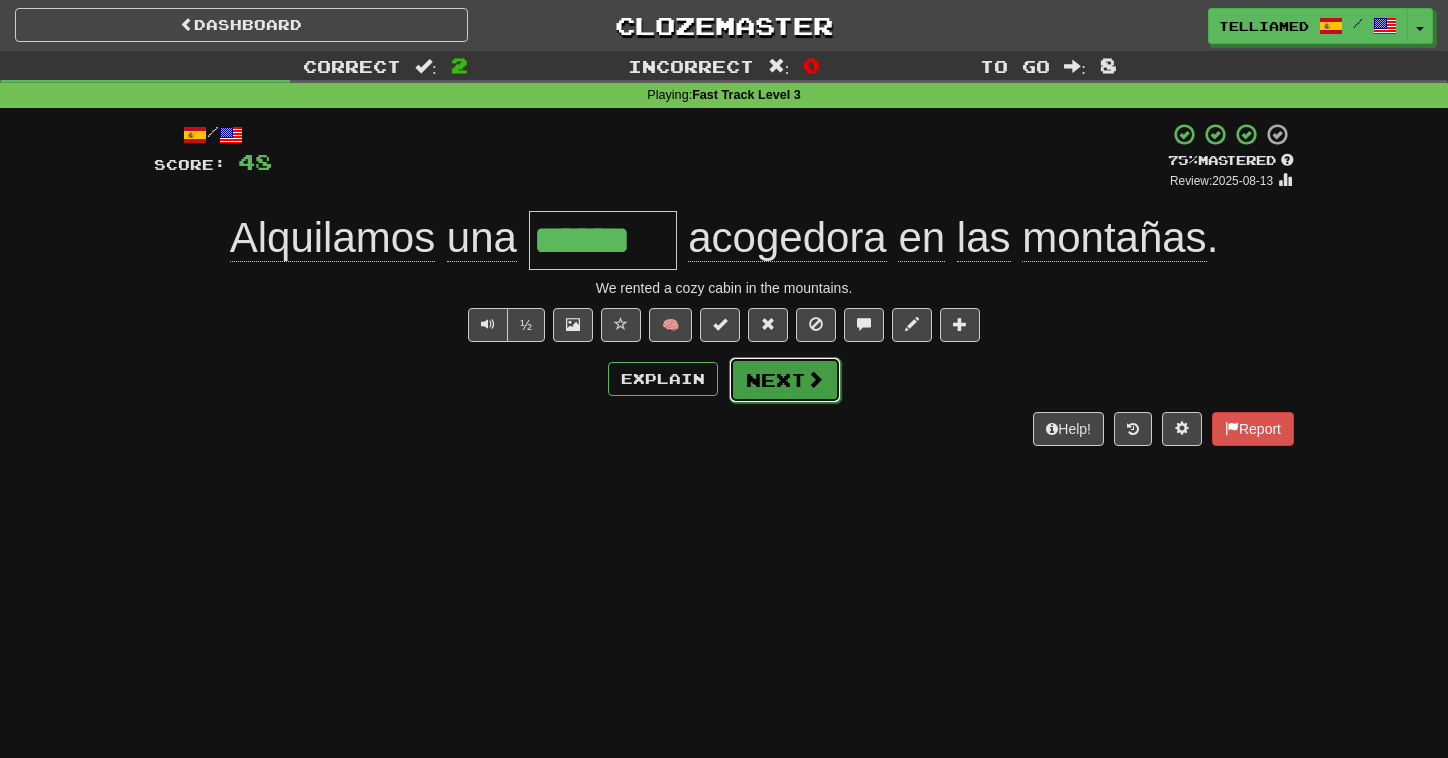 click on "Next" at bounding box center [785, 380] 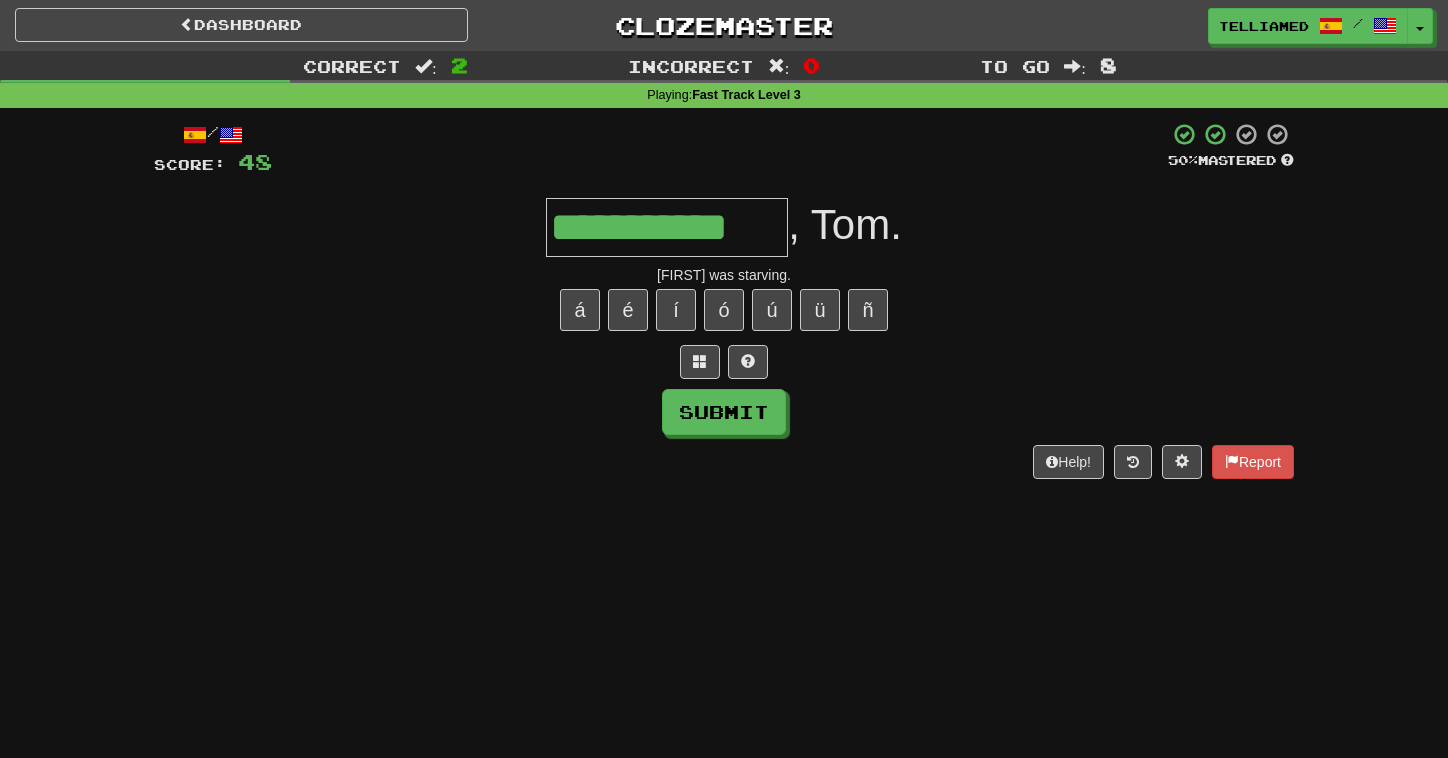 type on "**********" 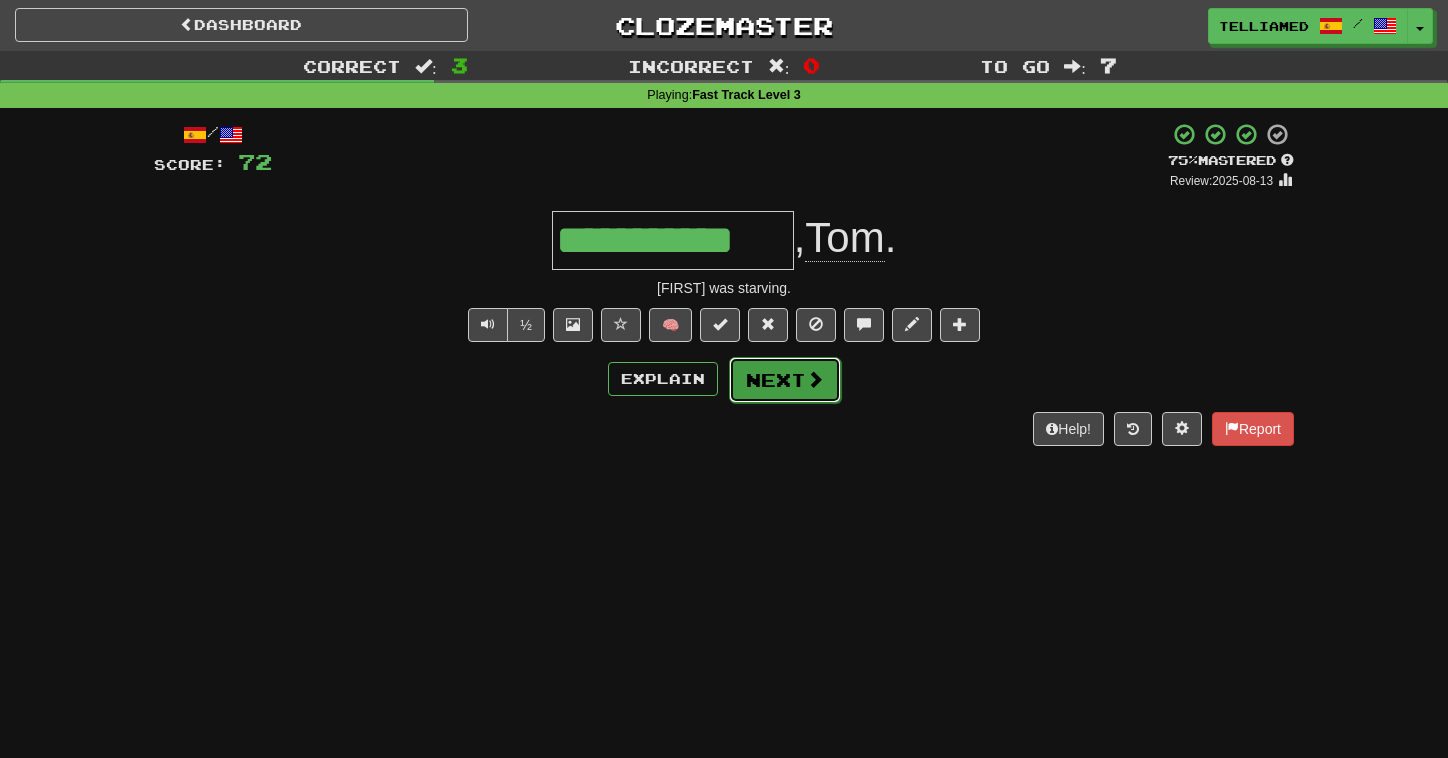 click on "Next" at bounding box center [785, 380] 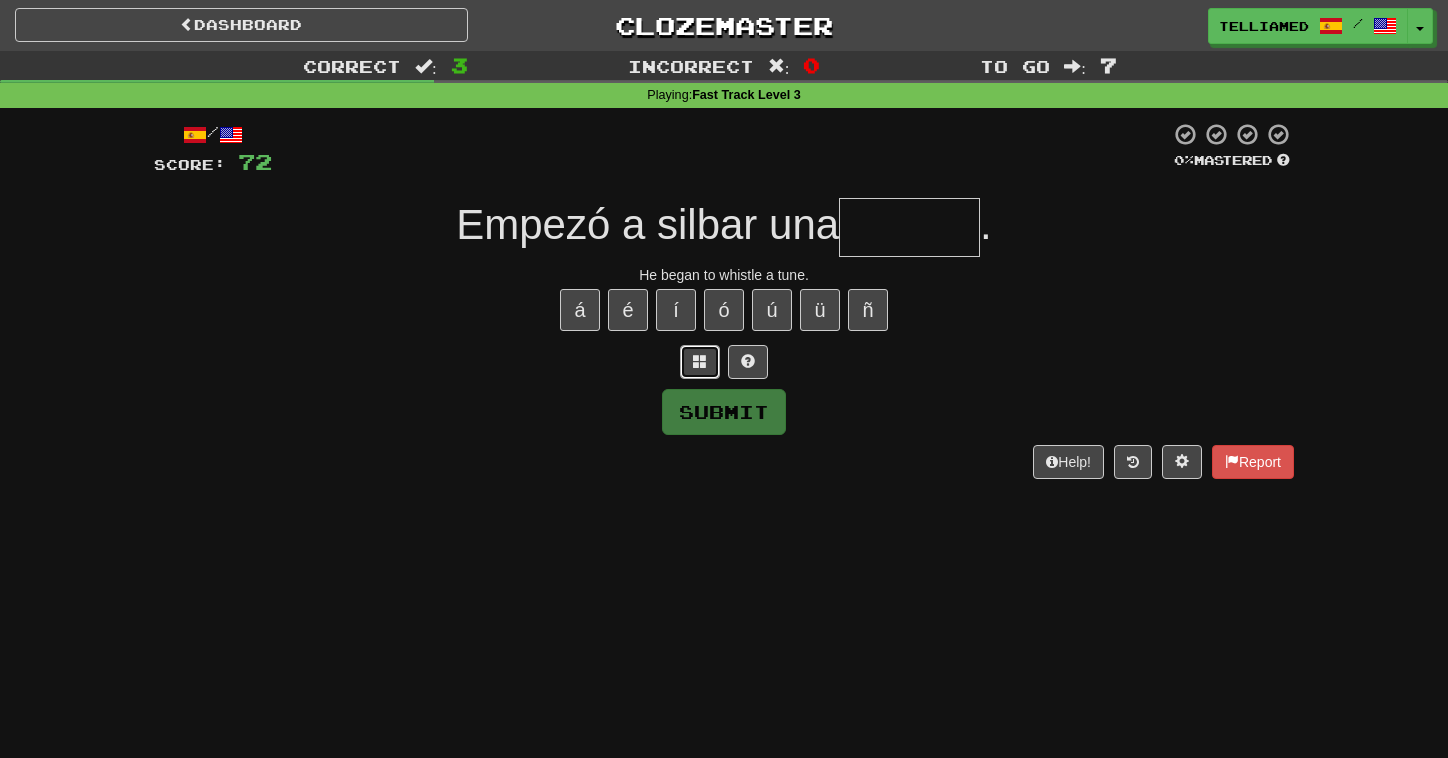 click at bounding box center (700, 362) 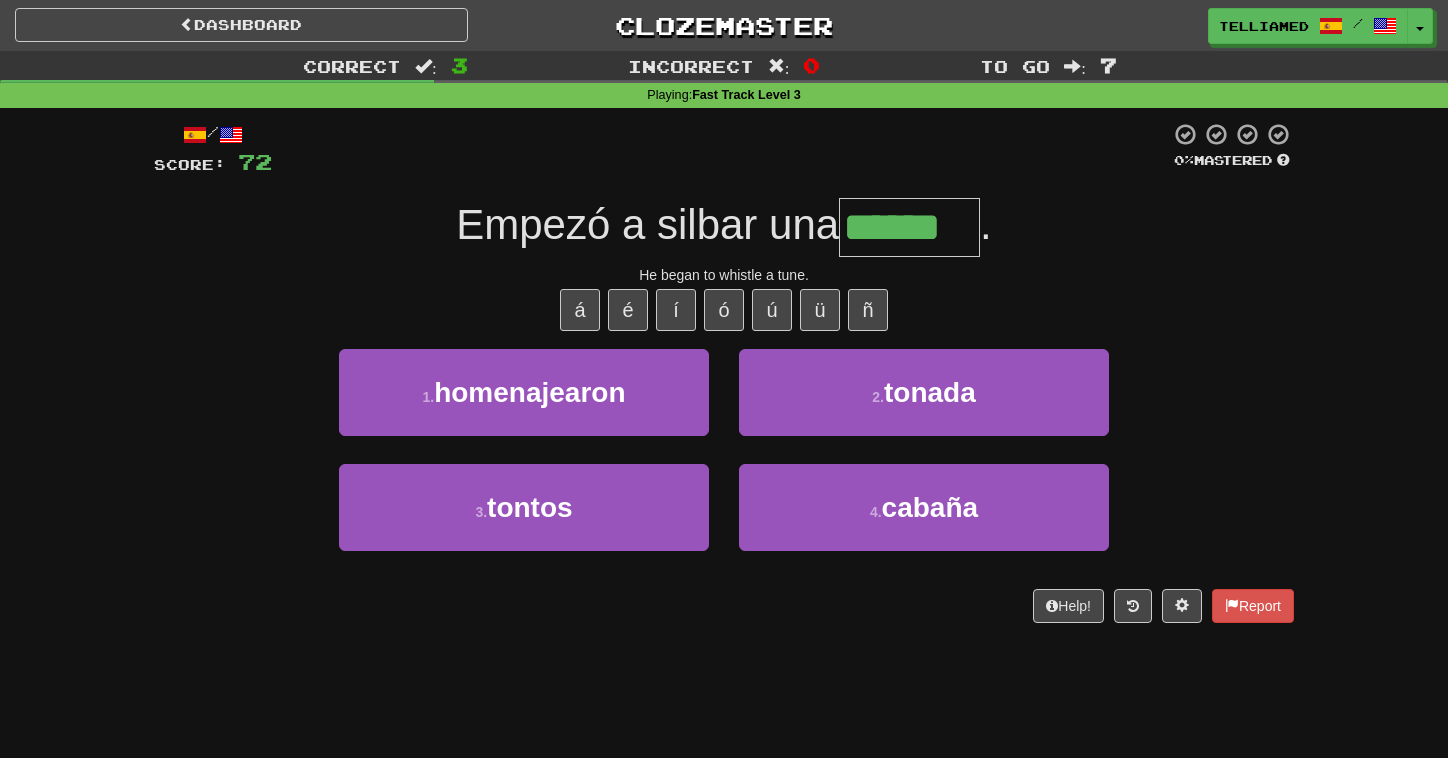type on "******" 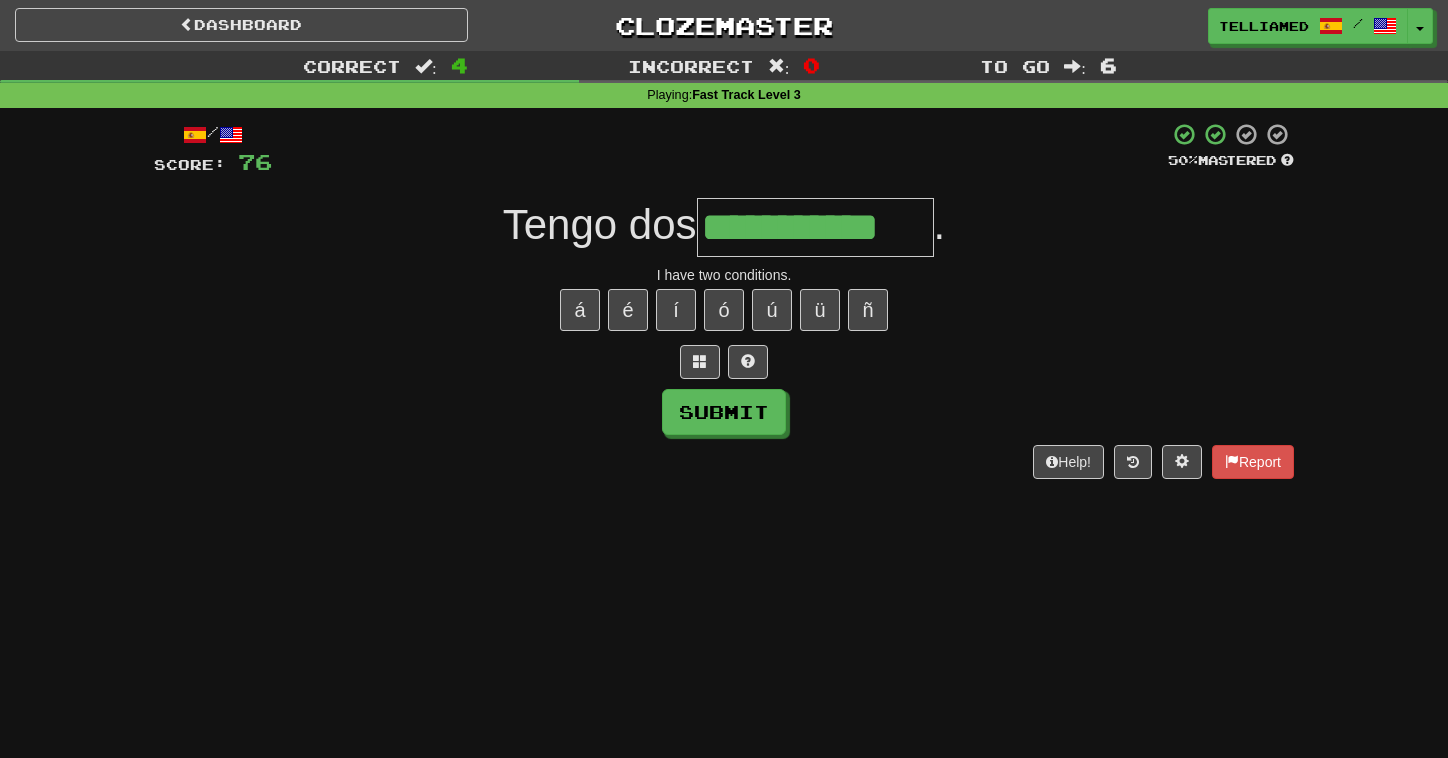 type on "**********" 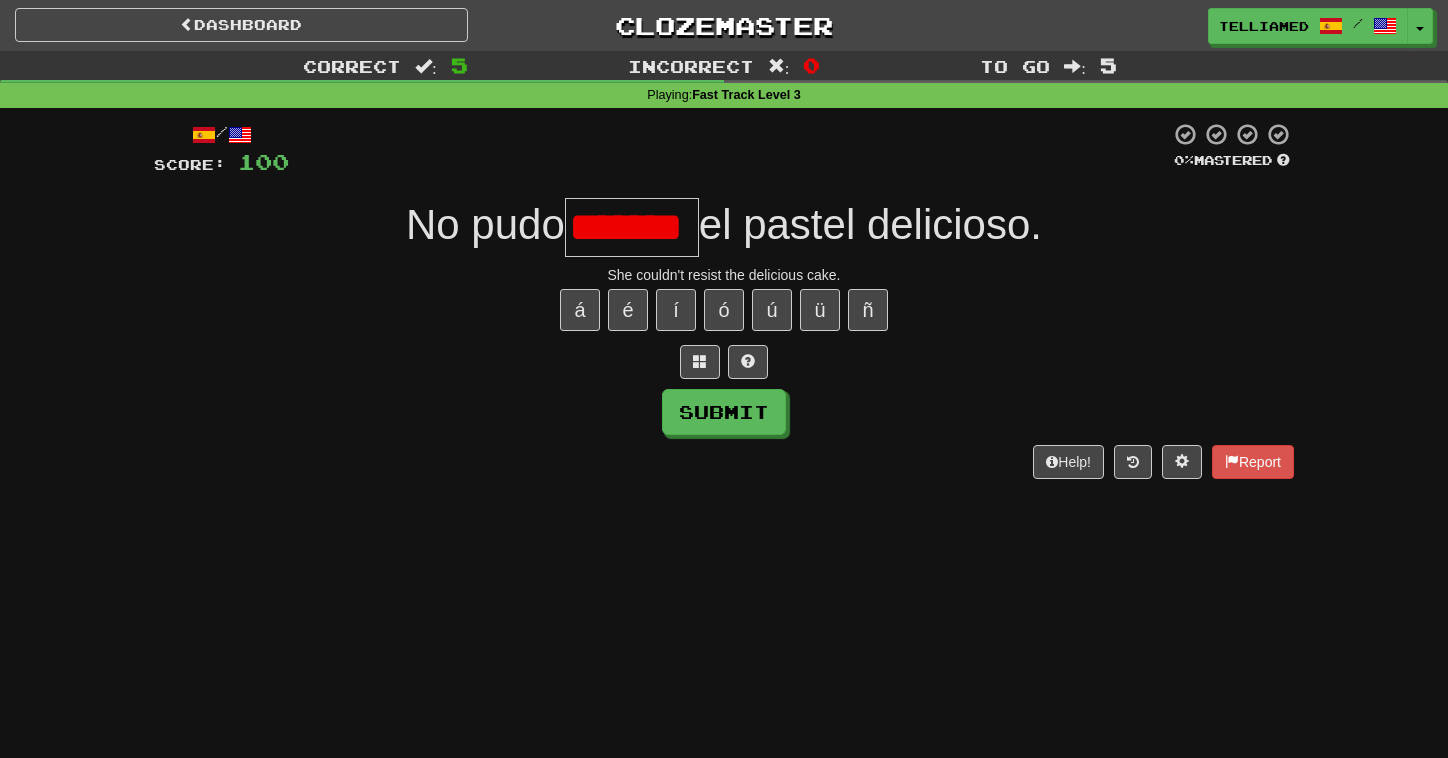 scroll, scrollTop: 0, scrollLeft: 0, axis: both 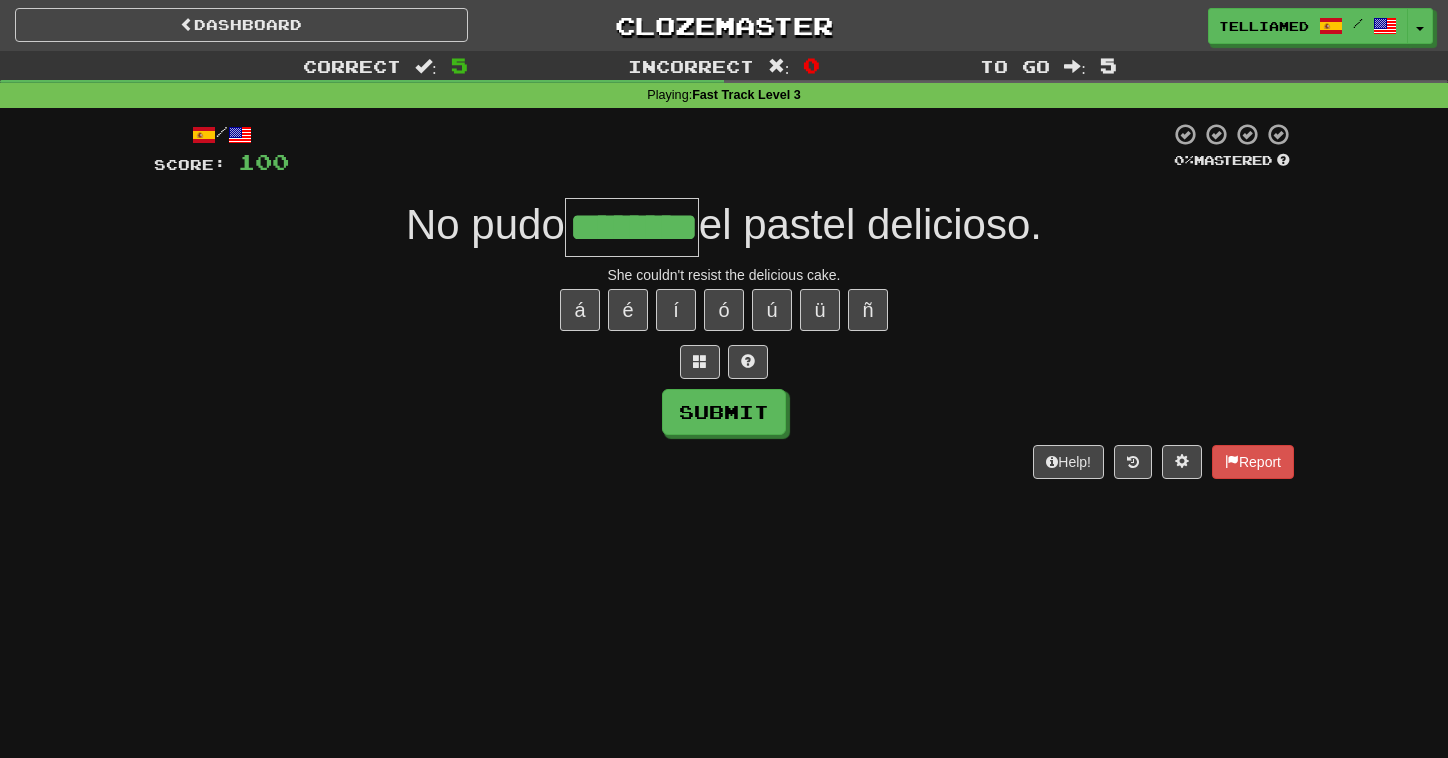 type on "********" 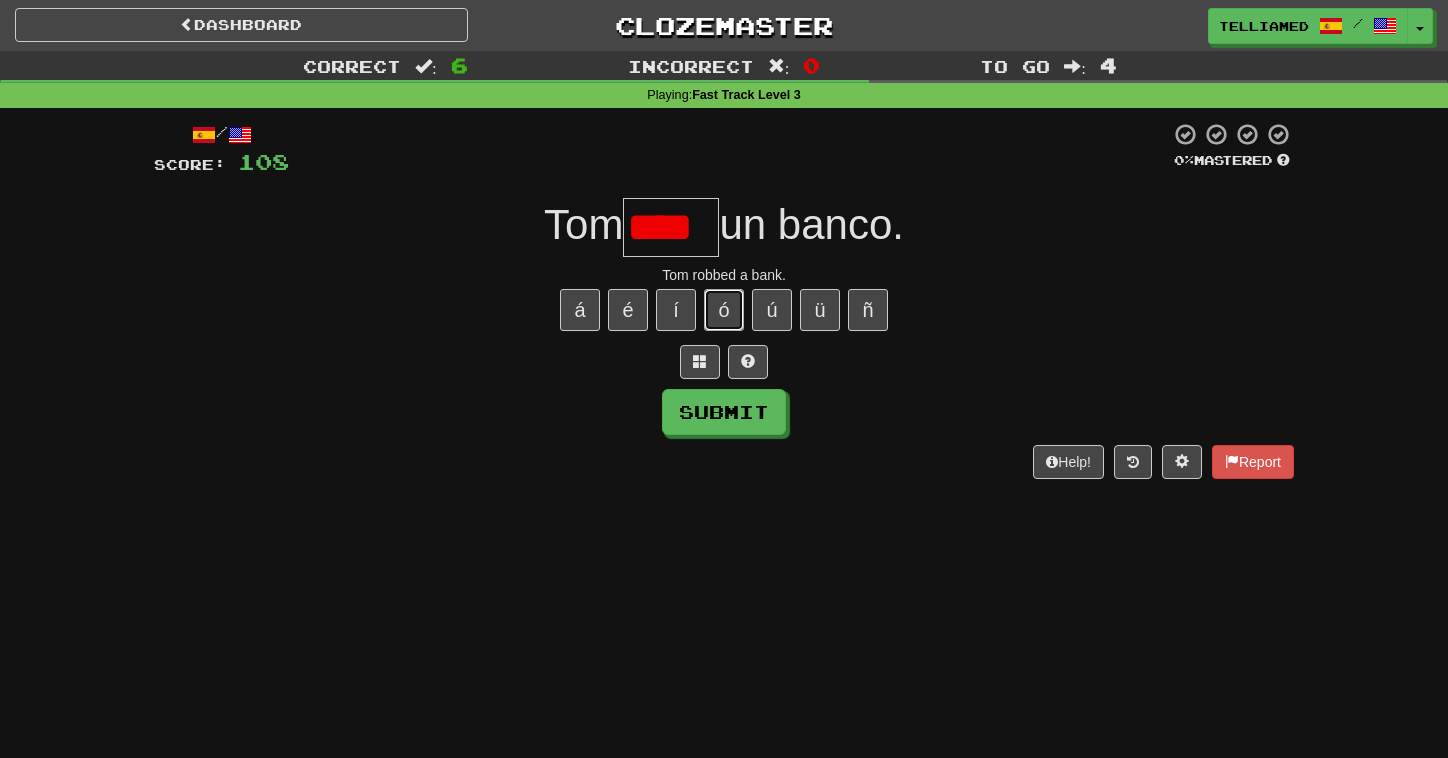 click on "ó" at bounding box center [724, 310] 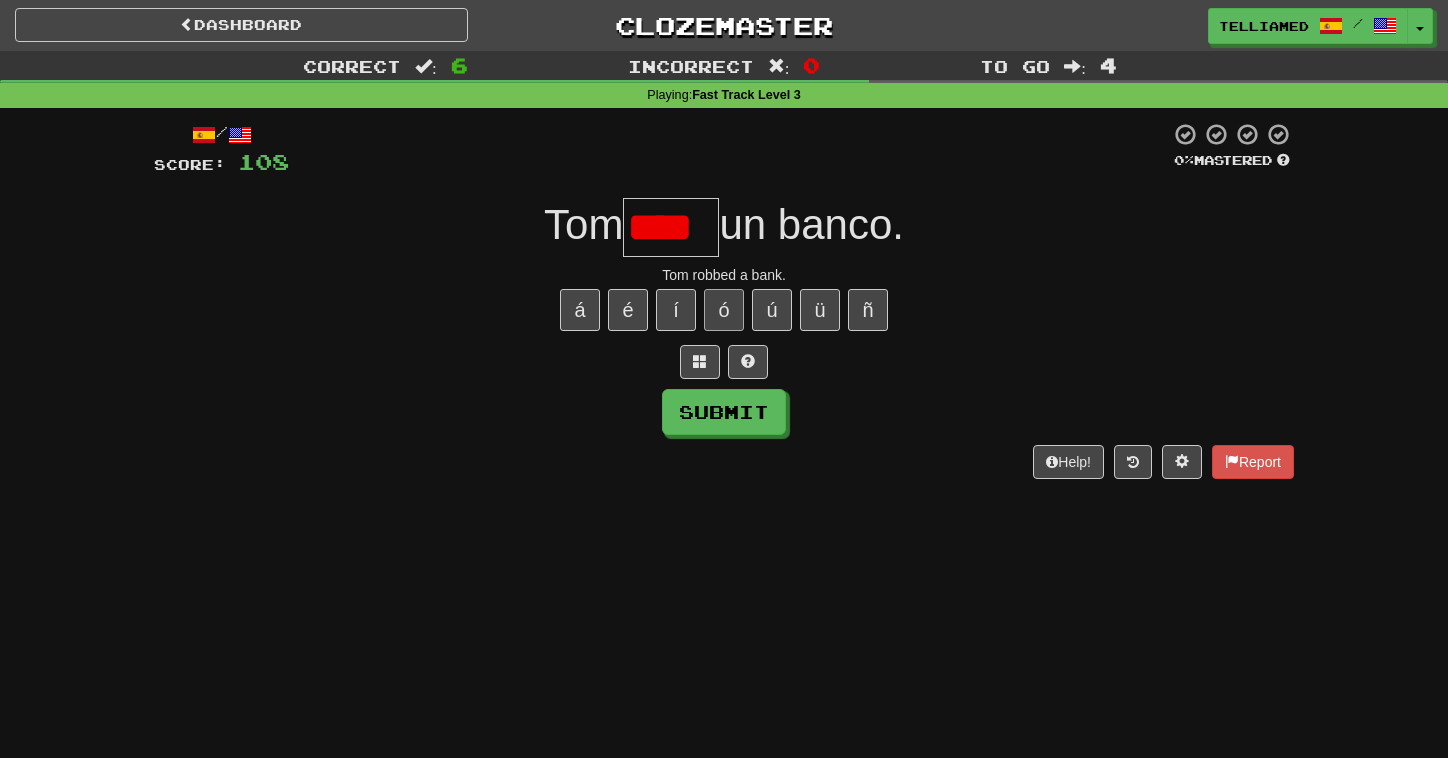 scroll, scrollTop: 0, scrollLeft: 0, axis: both 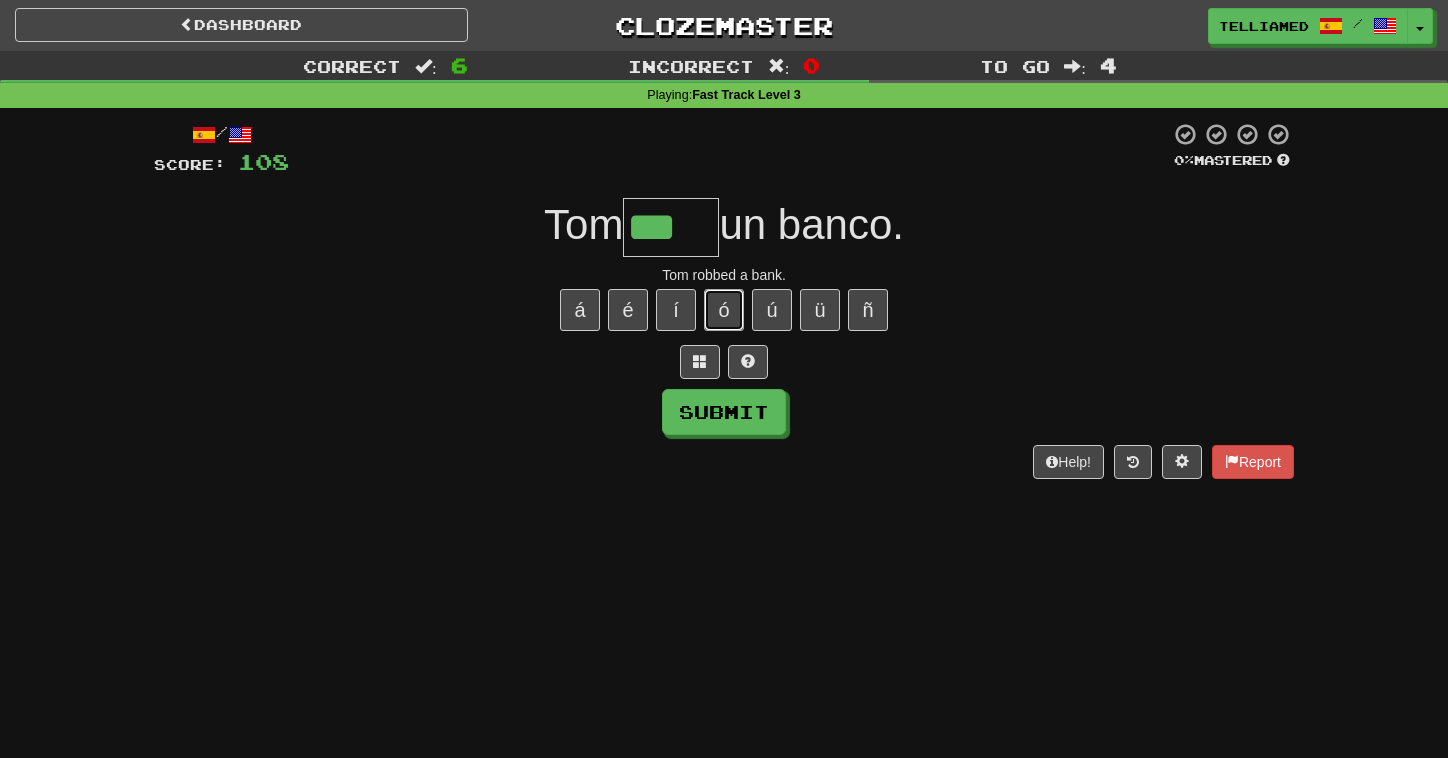 click on "ó" at bounding box center (724, 310) 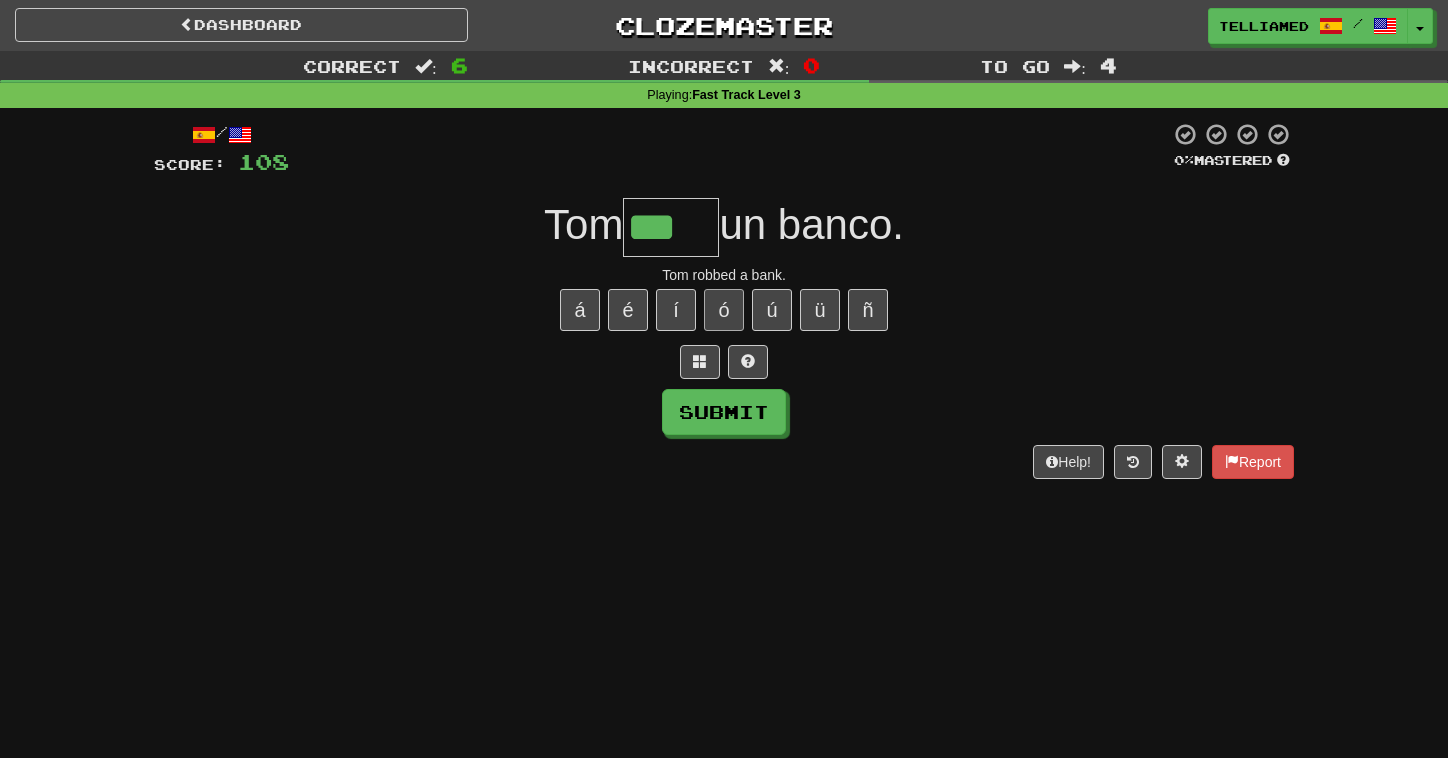 type on "****" 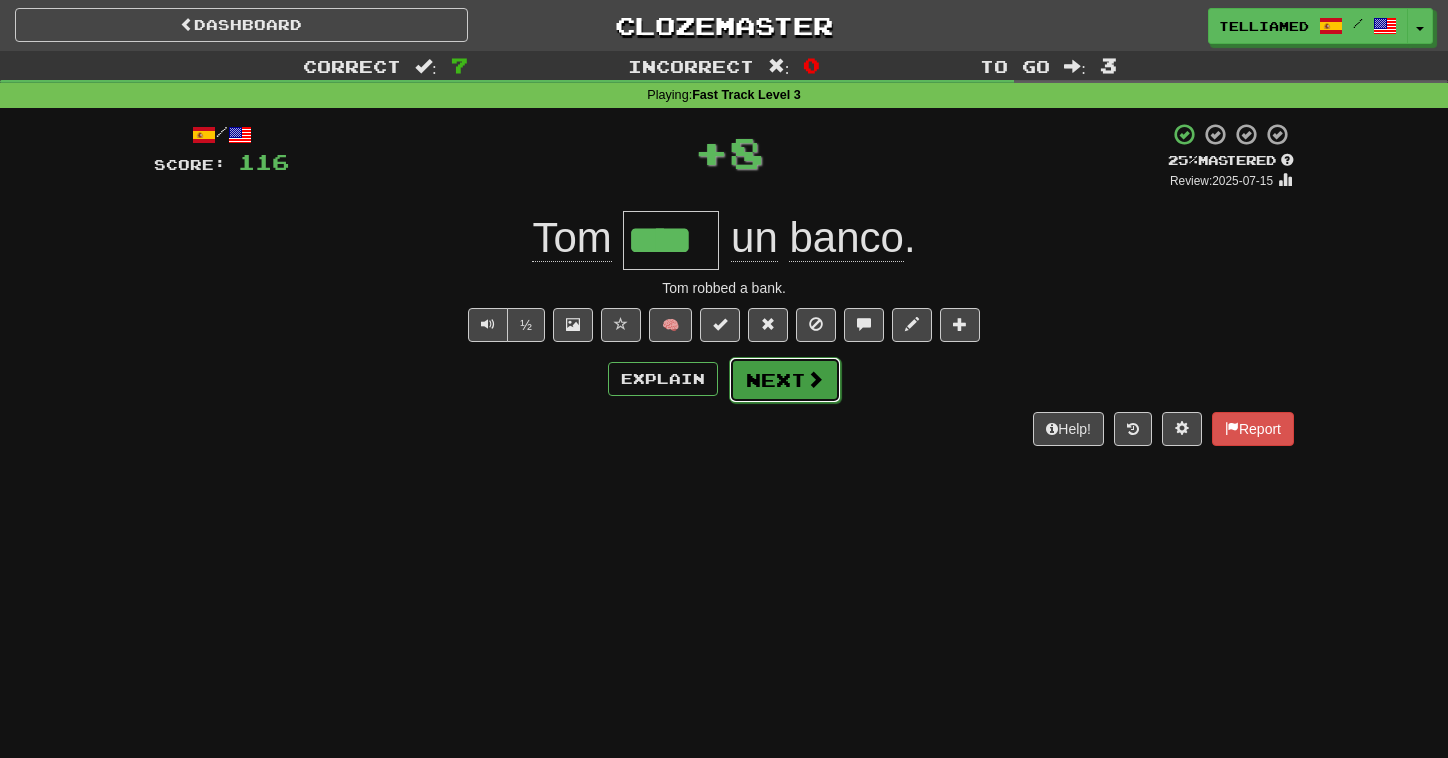 click on "Next" at bounding box center (785, 380) 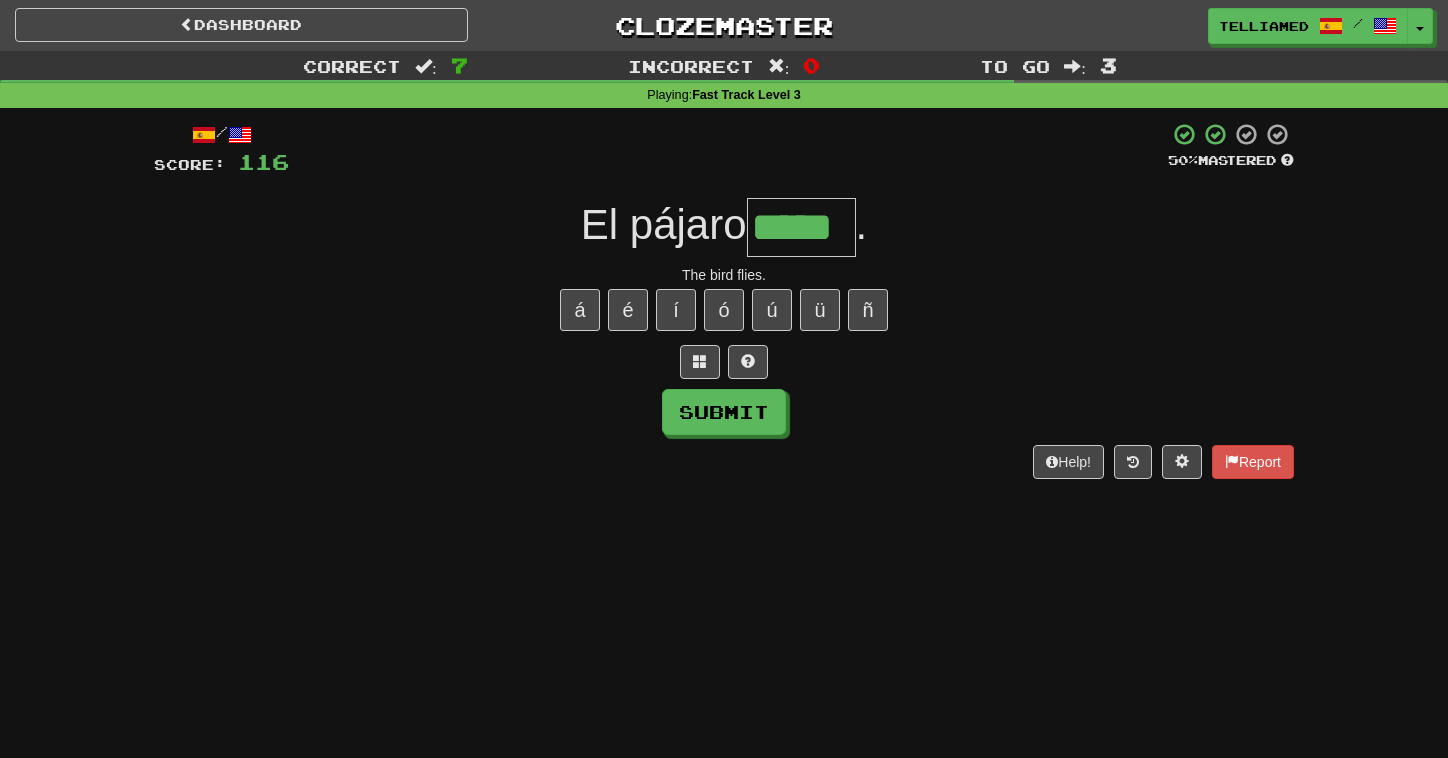 type on "*****" 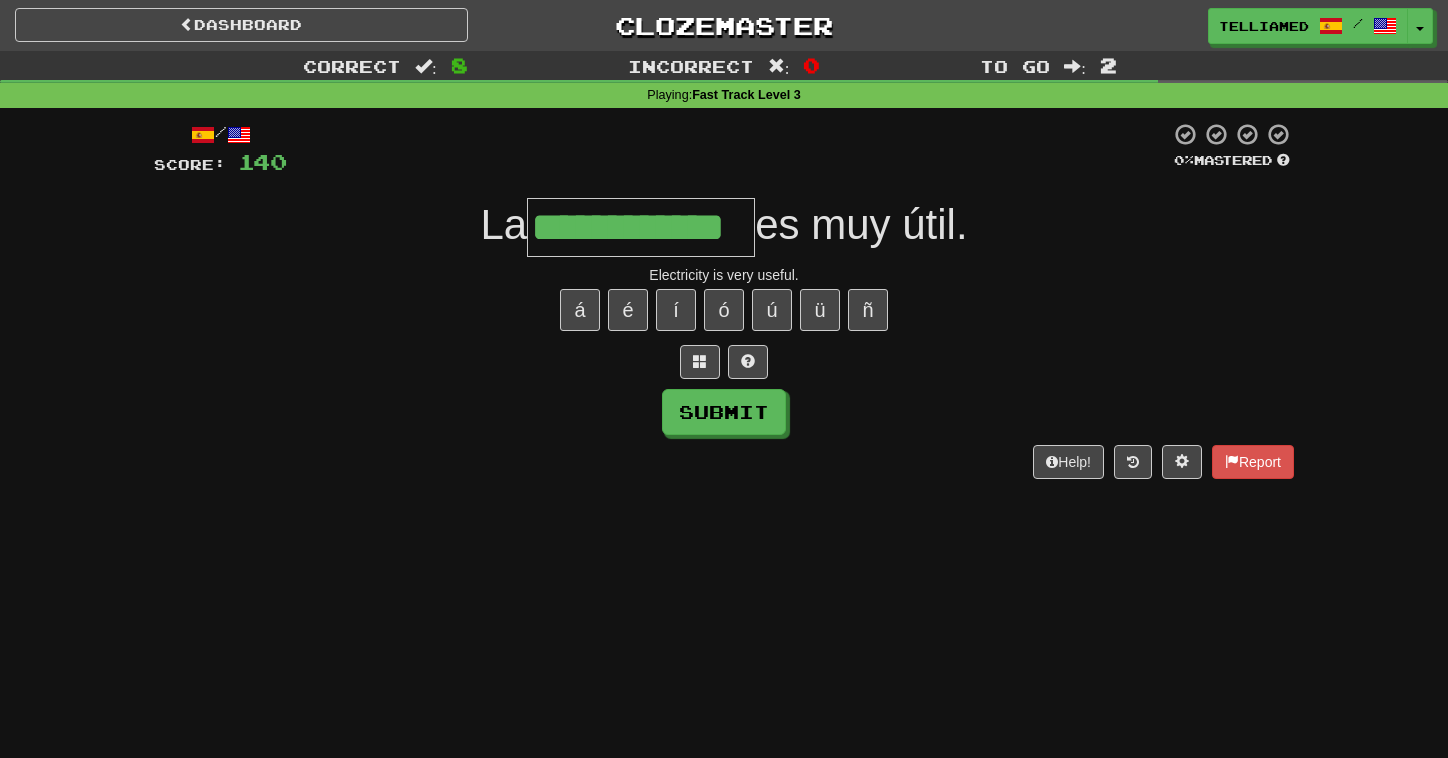 type on "**********" 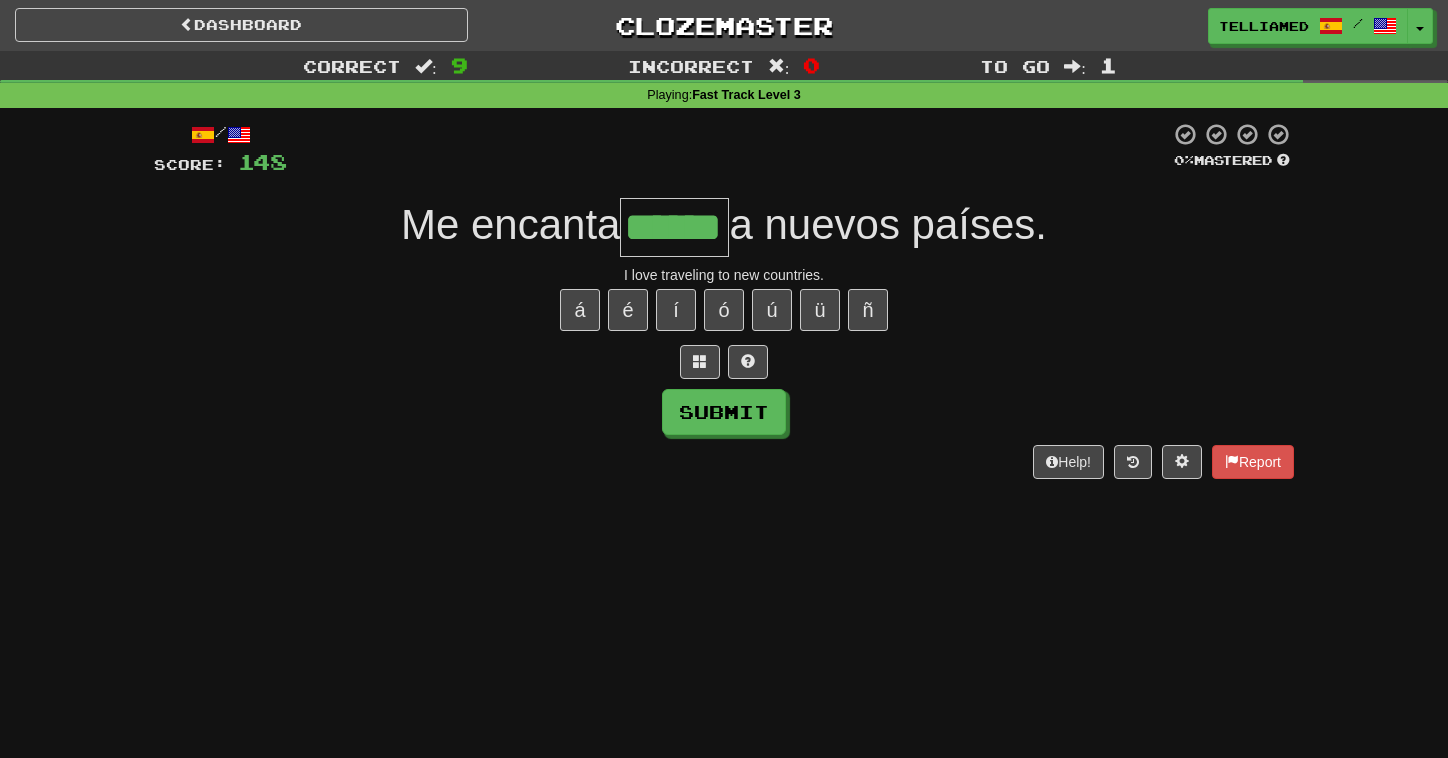 type on "******" 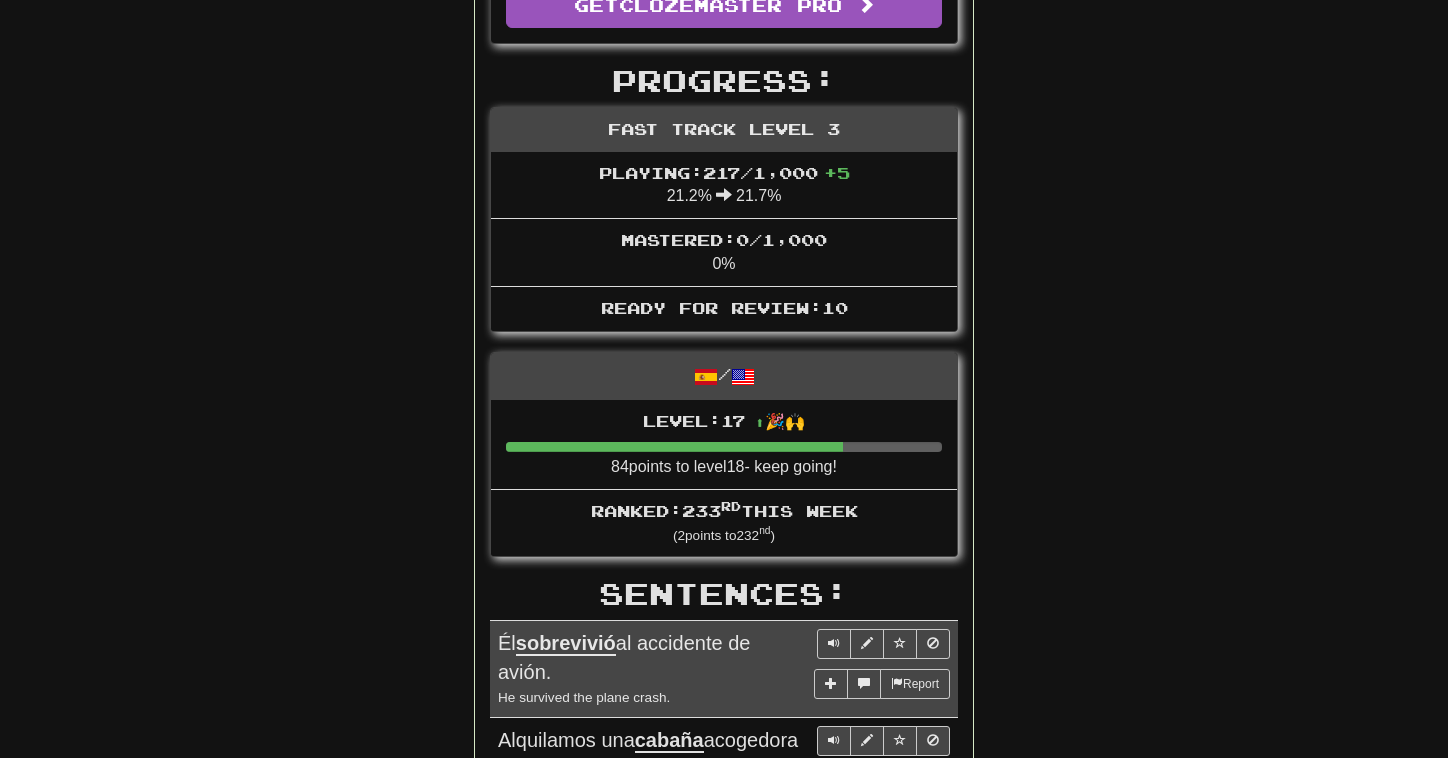scroll, scrollTop: 586, scrollLeft: 0, axis: vertical 